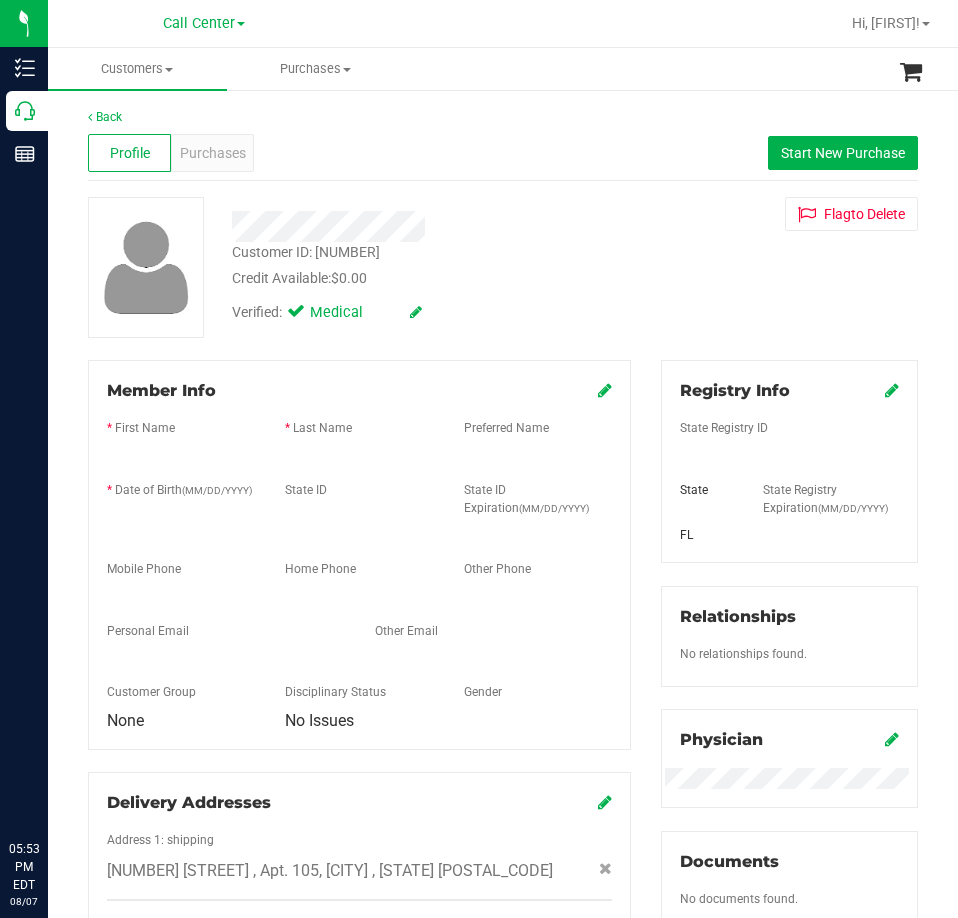 scroll, scrollTop: 0, scrollLeft: 0, axis: both 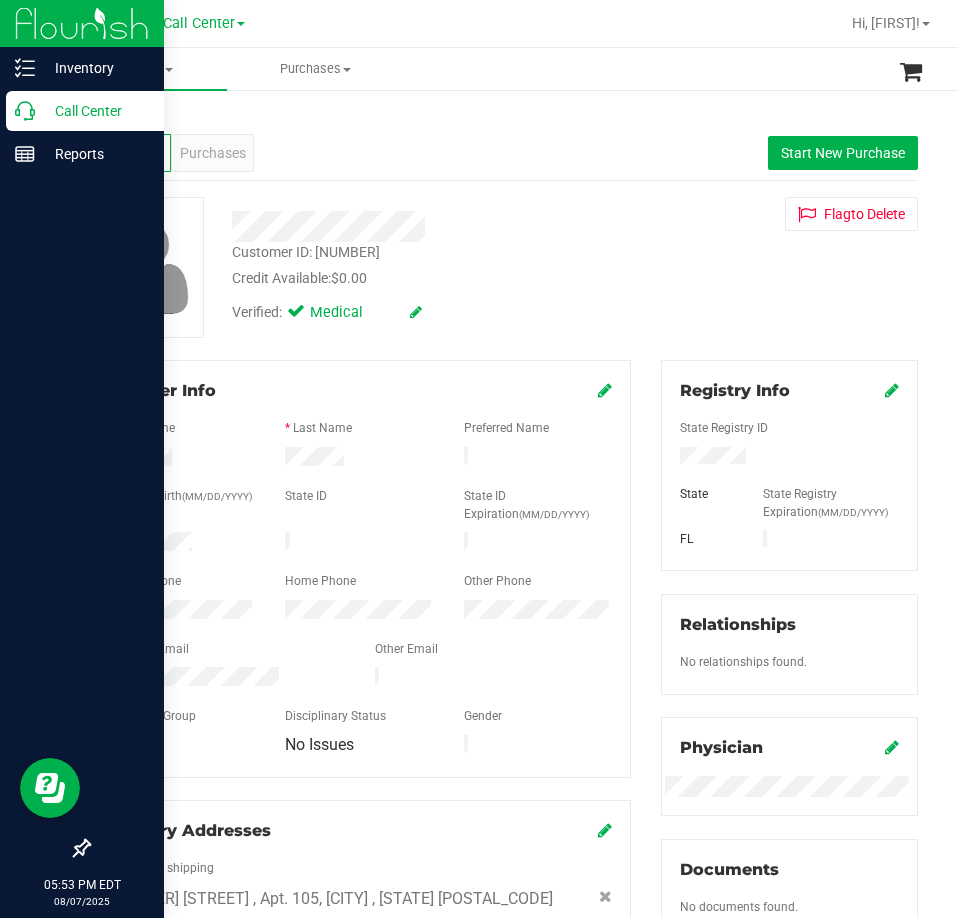 click on "Call Center" at bounding box center (95, 111) 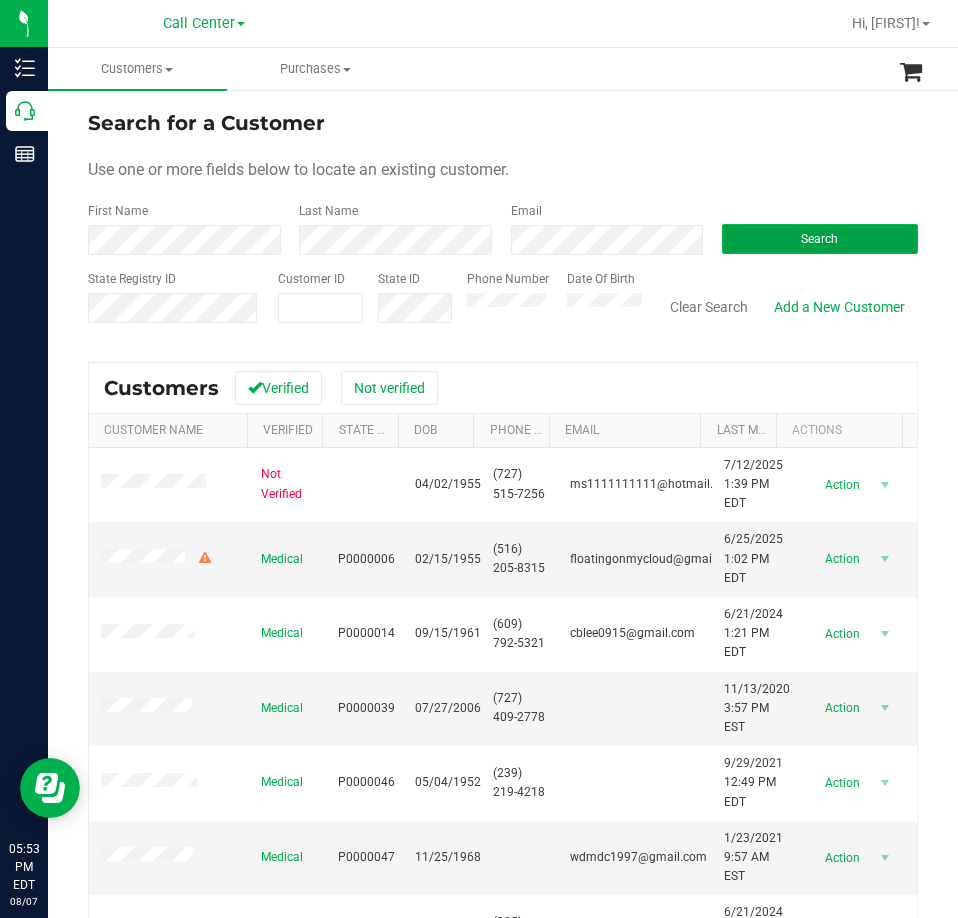 click on "Search" at bounding box center [819, 239] 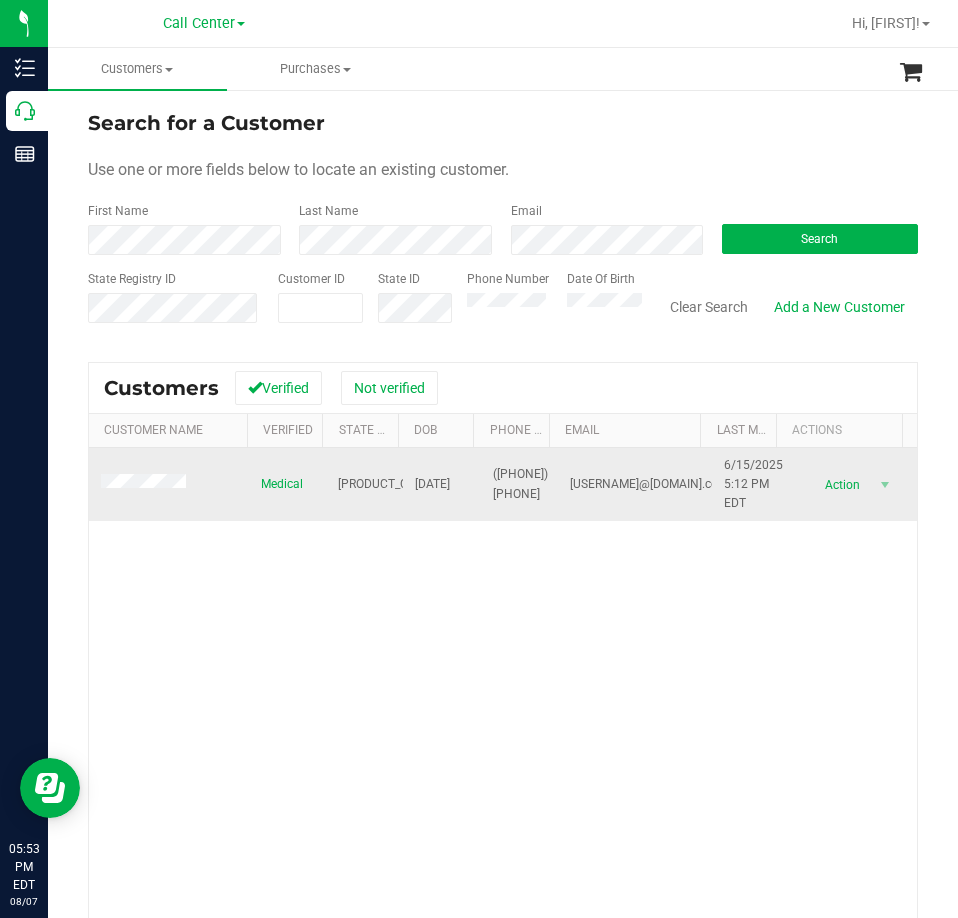 click at bounding box center (146, 484) 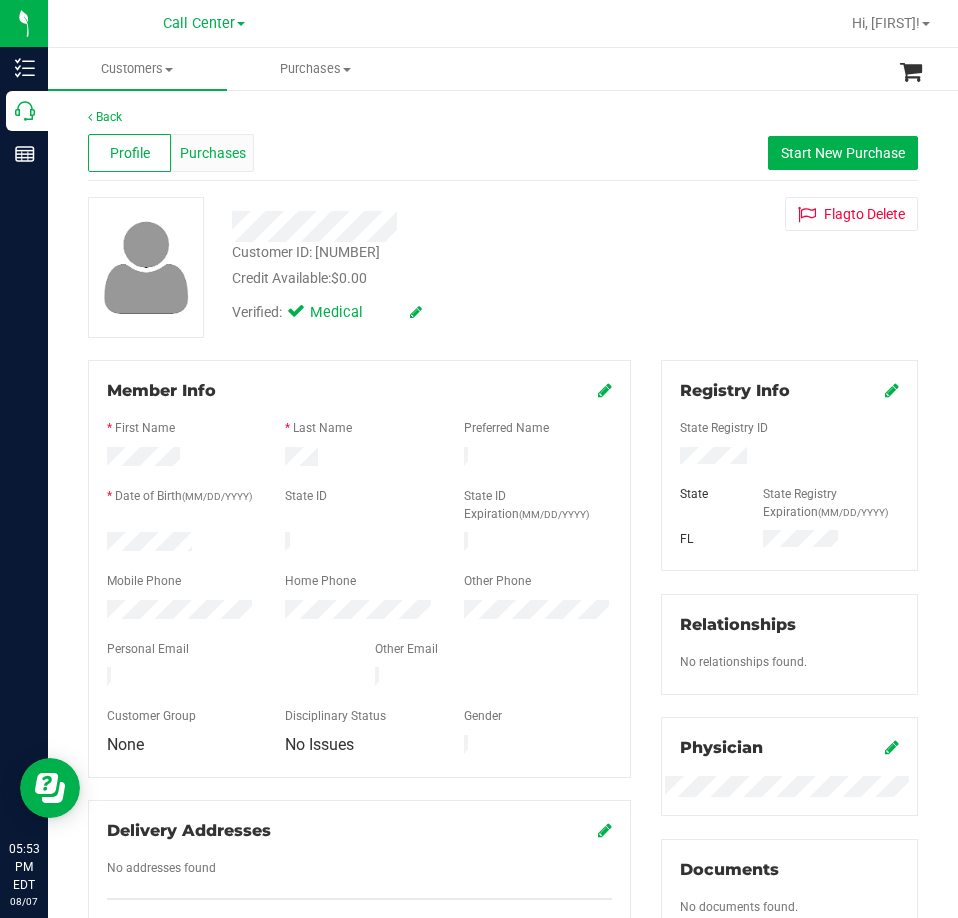 click on "Purchases" at bounding box center (213, 153) 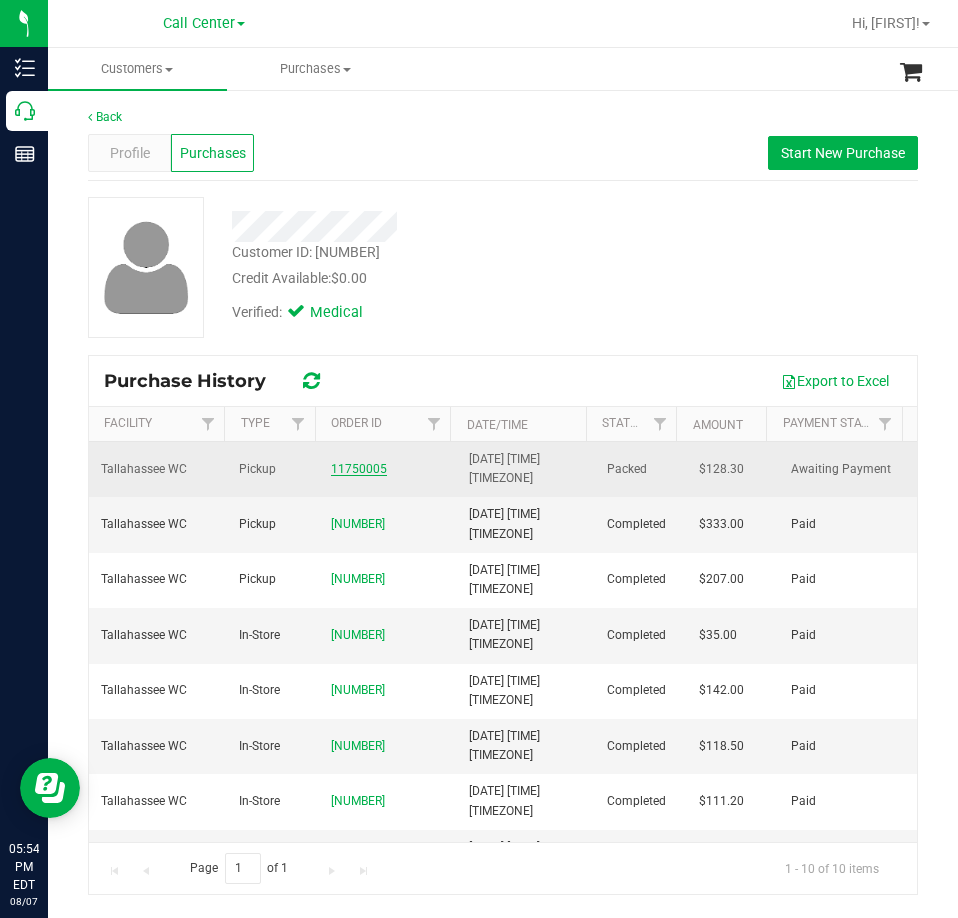 click on "11750005" at bounding box center (359, 469) 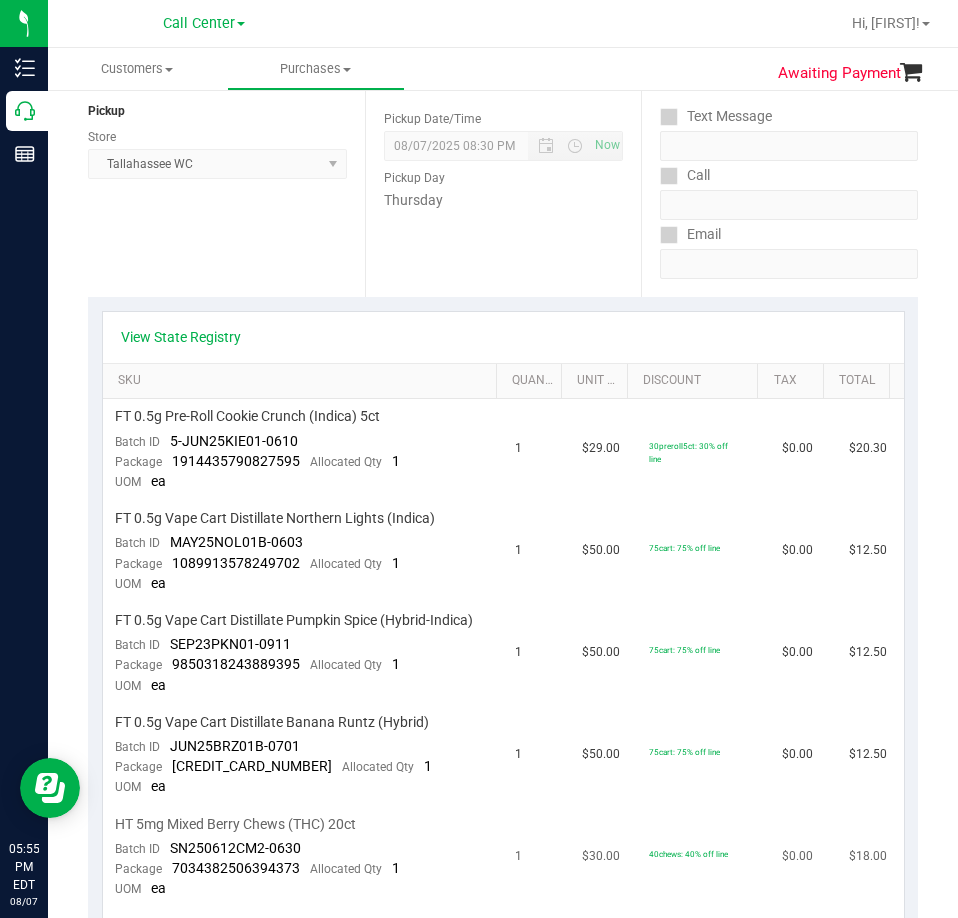 scroll, scrollTop: 0, scrollLeft: 0, axis: both 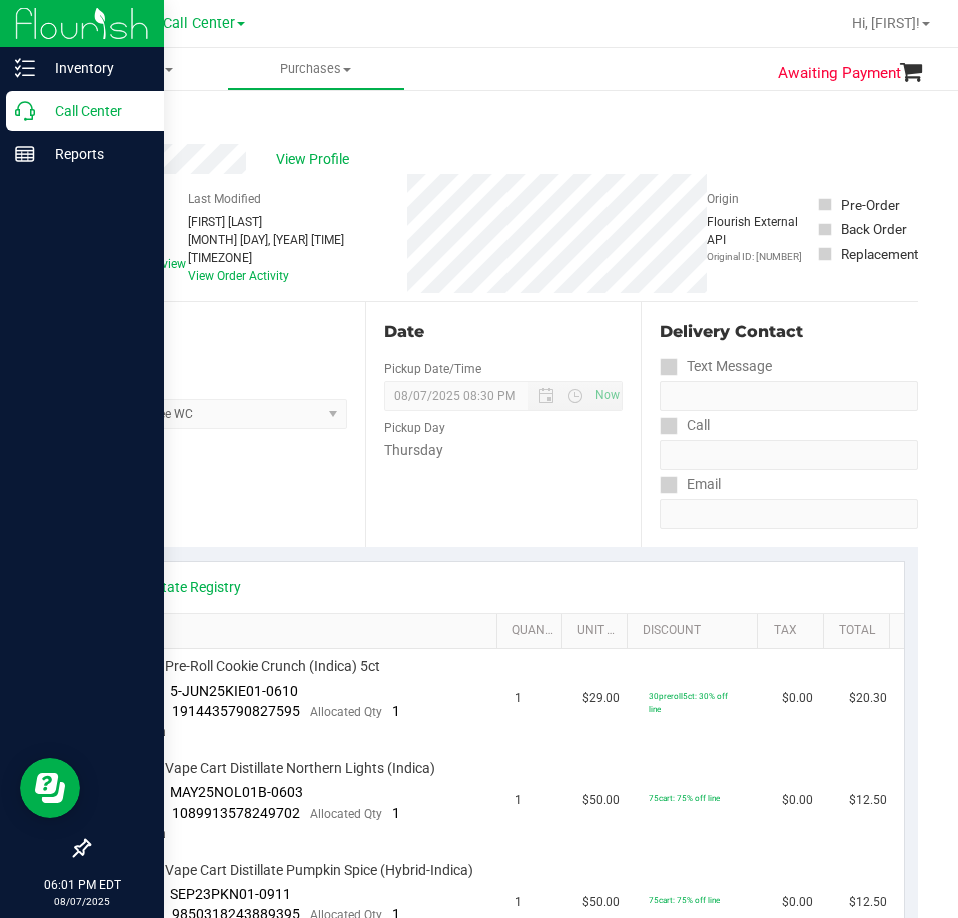 click 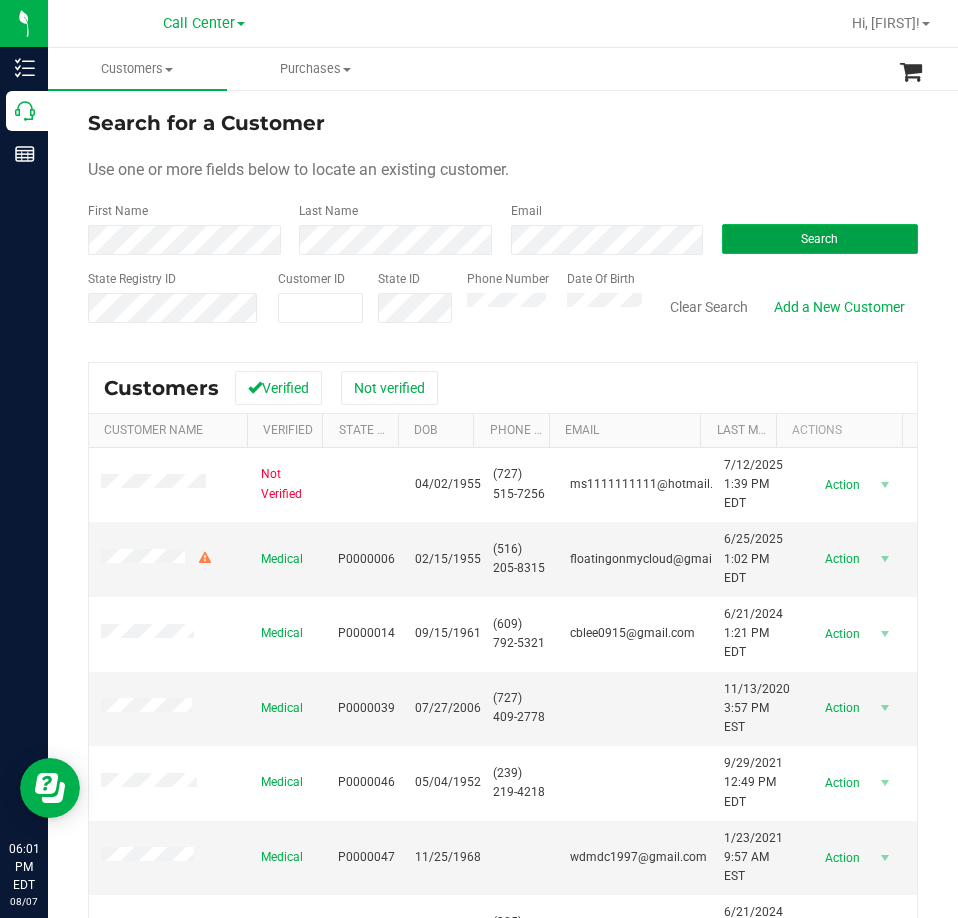 click on "Search" at bounding box center (820, 239) 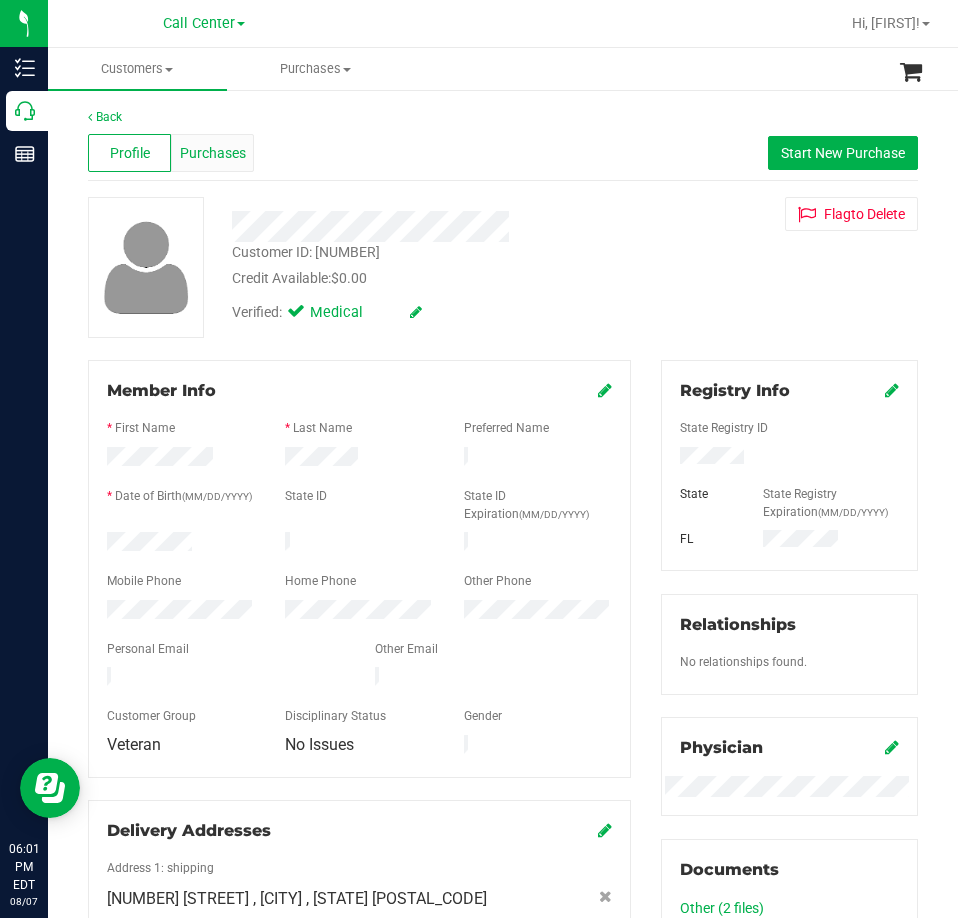 click on "Purchases" at bounding box center (213, 153) 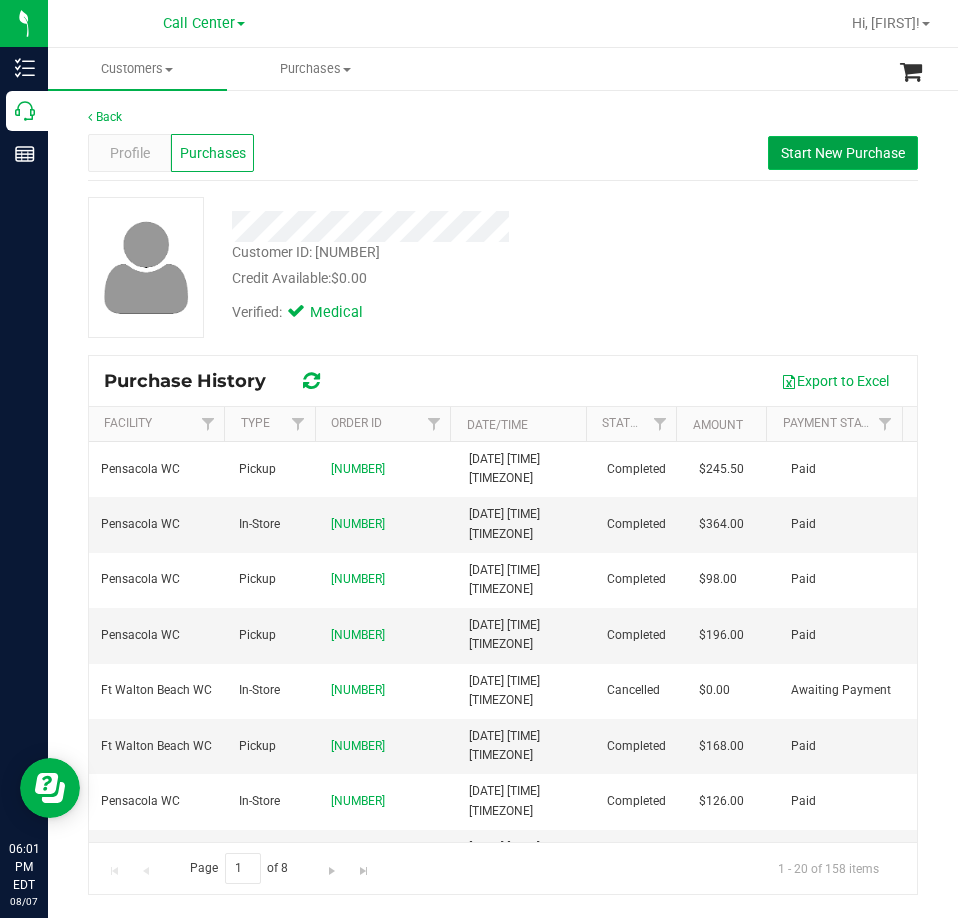 click on "Start New Purchase" at bounding box center [843, 153] 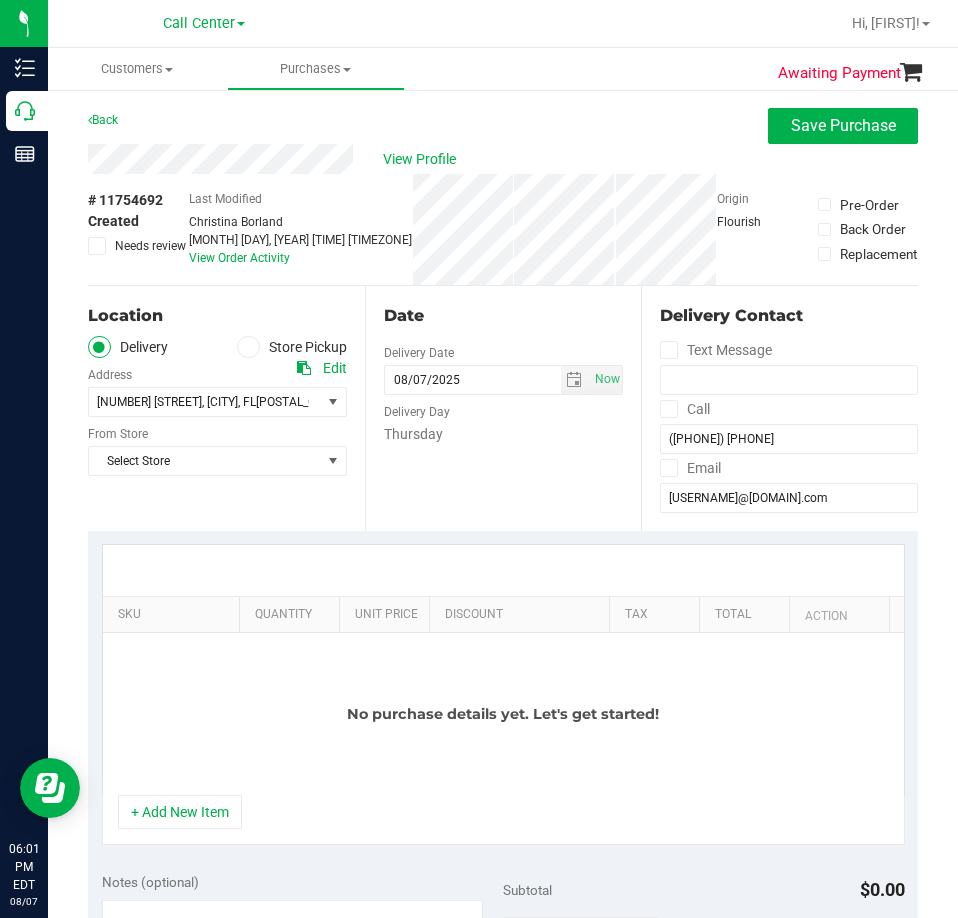click on "Store Pickup" at bounding box center (292, 347) 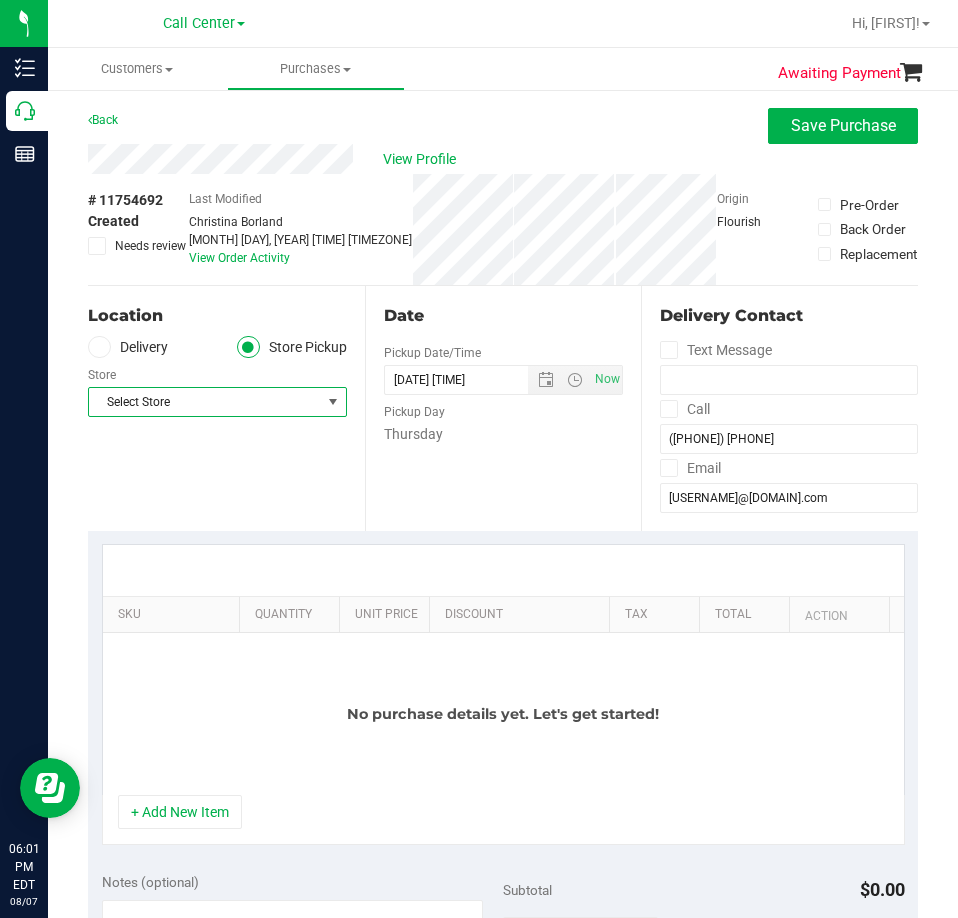 click on "Select Store" at bounding box center [205, 402] 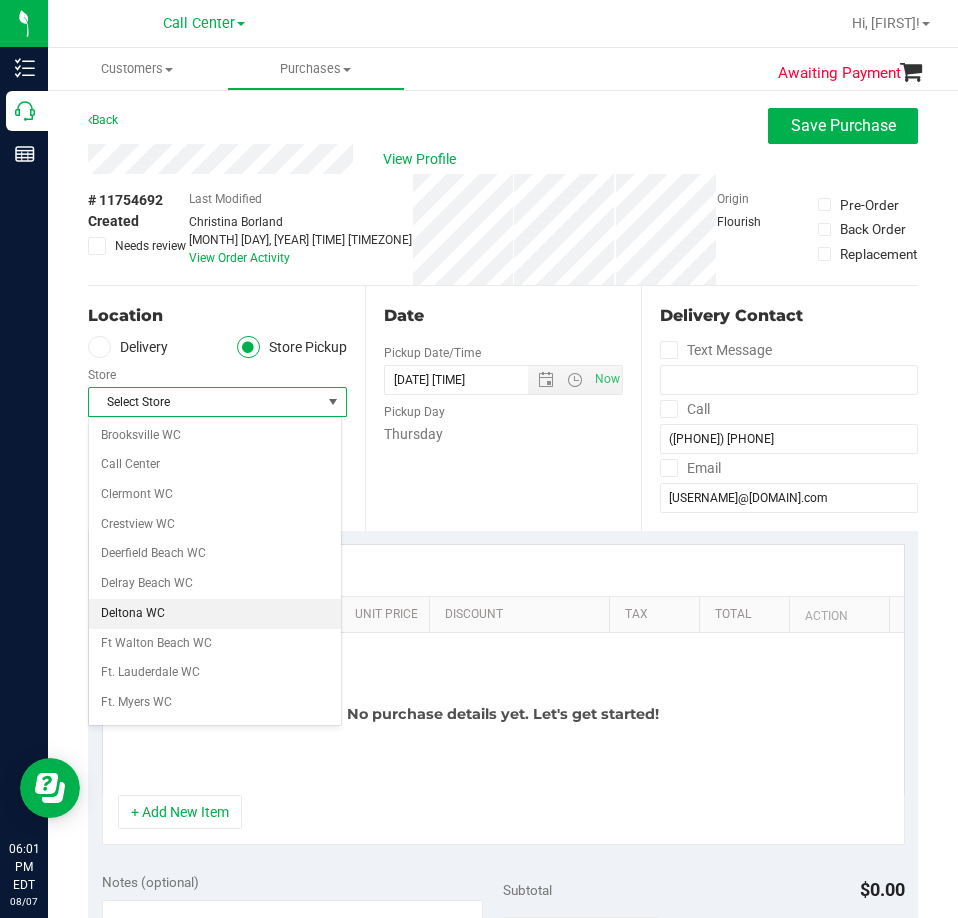 scroll, scrollTop: 300, scrollLeft: 0, axis: vertical 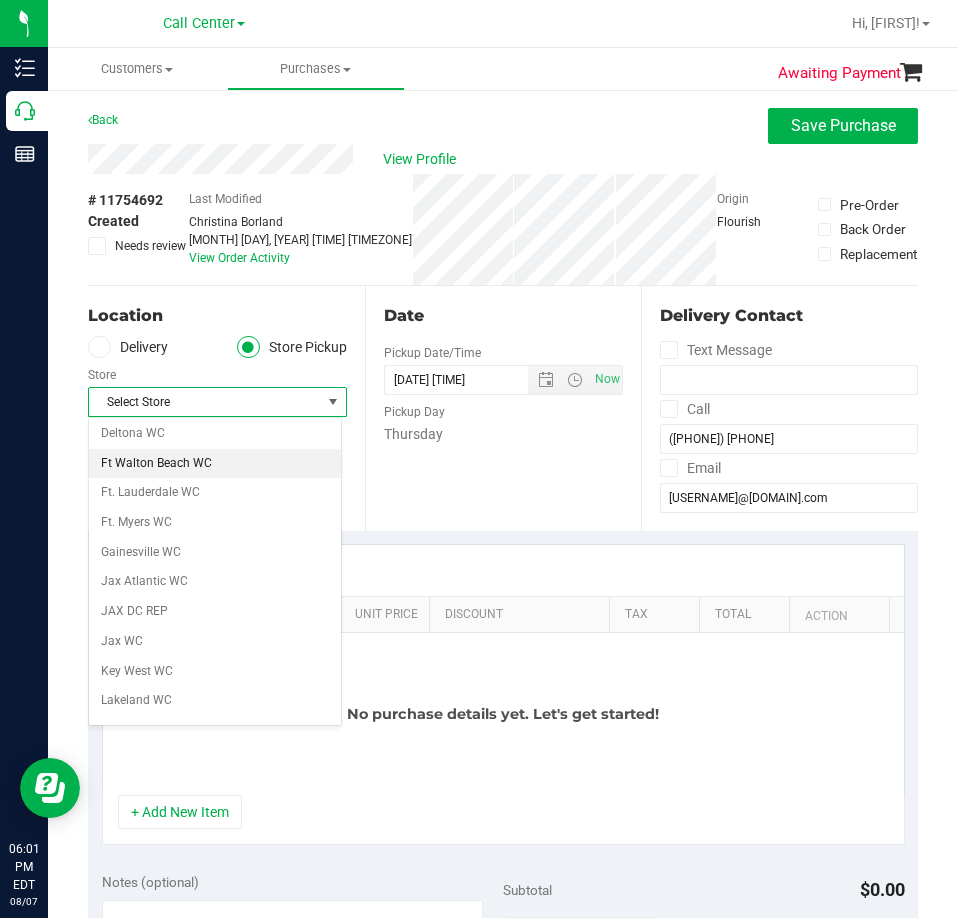 click on "Ft Walton Beach WC" at bounding box center [215, 464] 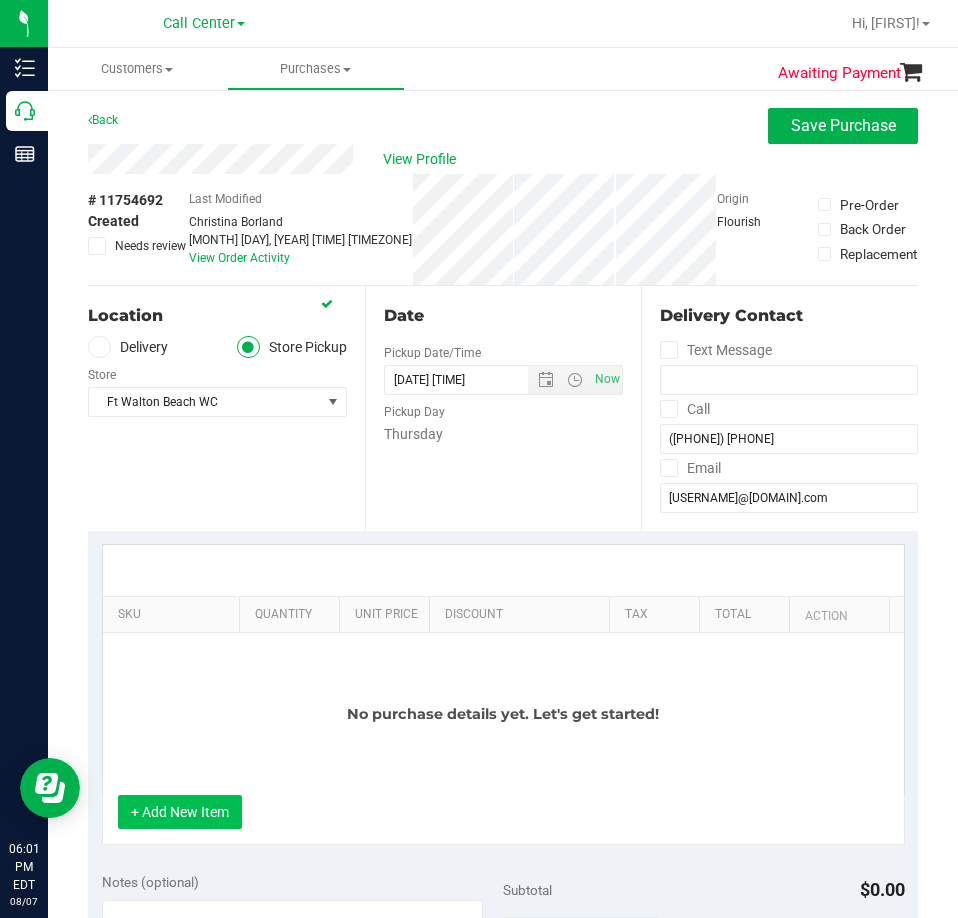 click on "+ Add New Item" at bounding box center [180, 812] 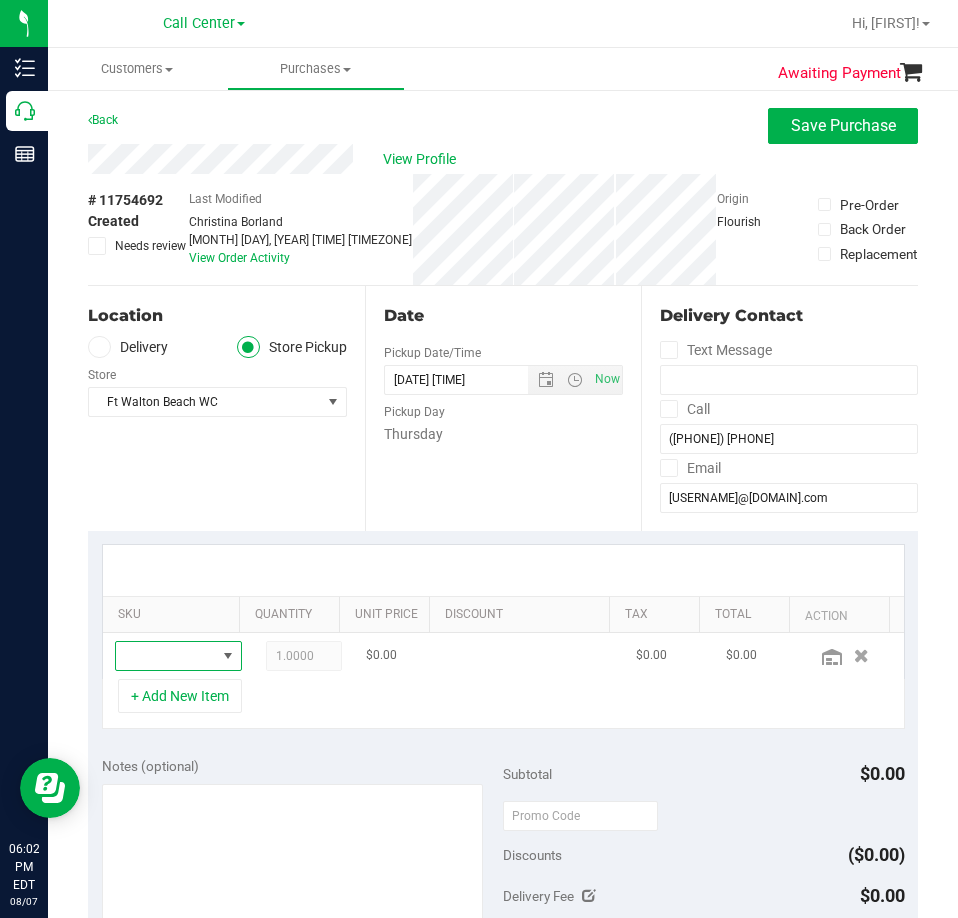 click at bounding box center (166, 656) 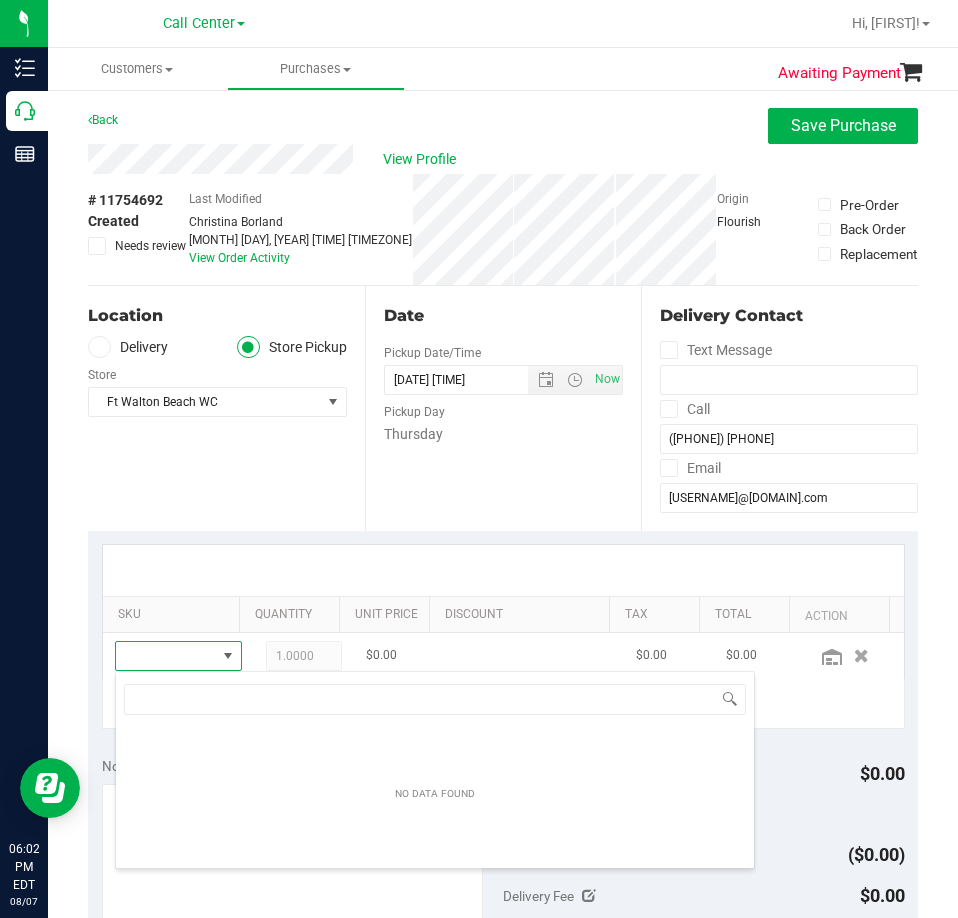 scroll, scrollTop: 99970, scrollLeft: 99903, axis: both 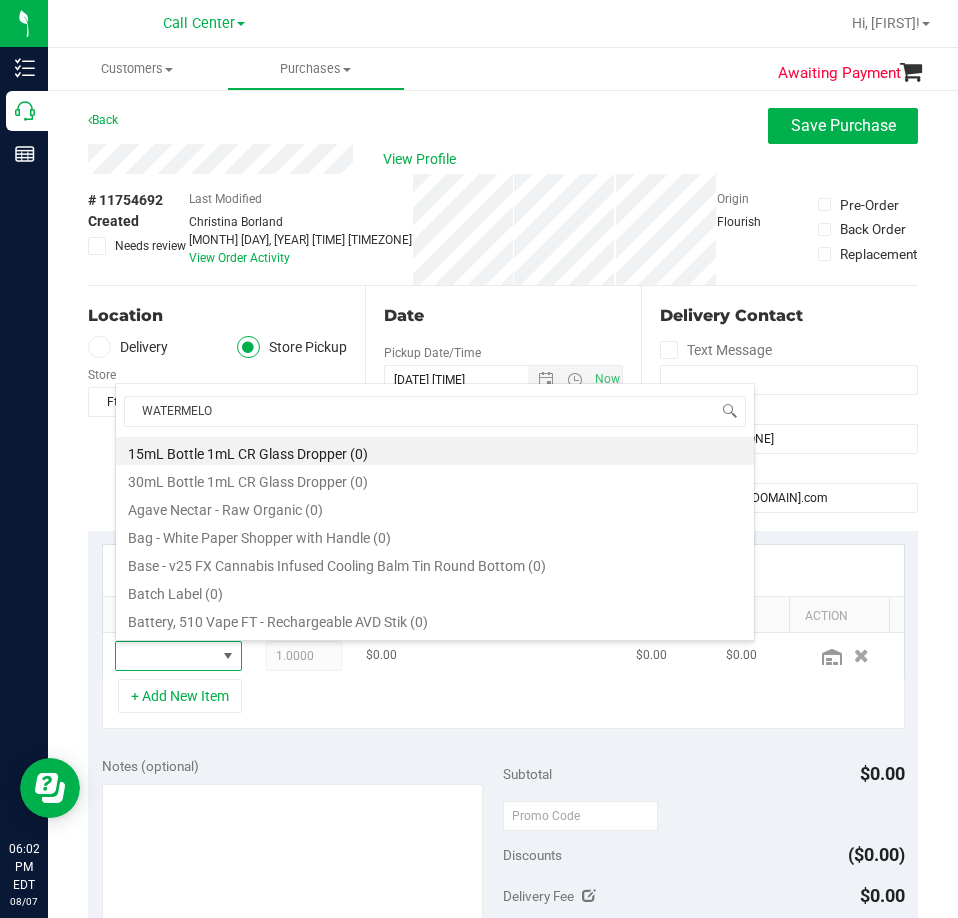 type on "WATERMELON" 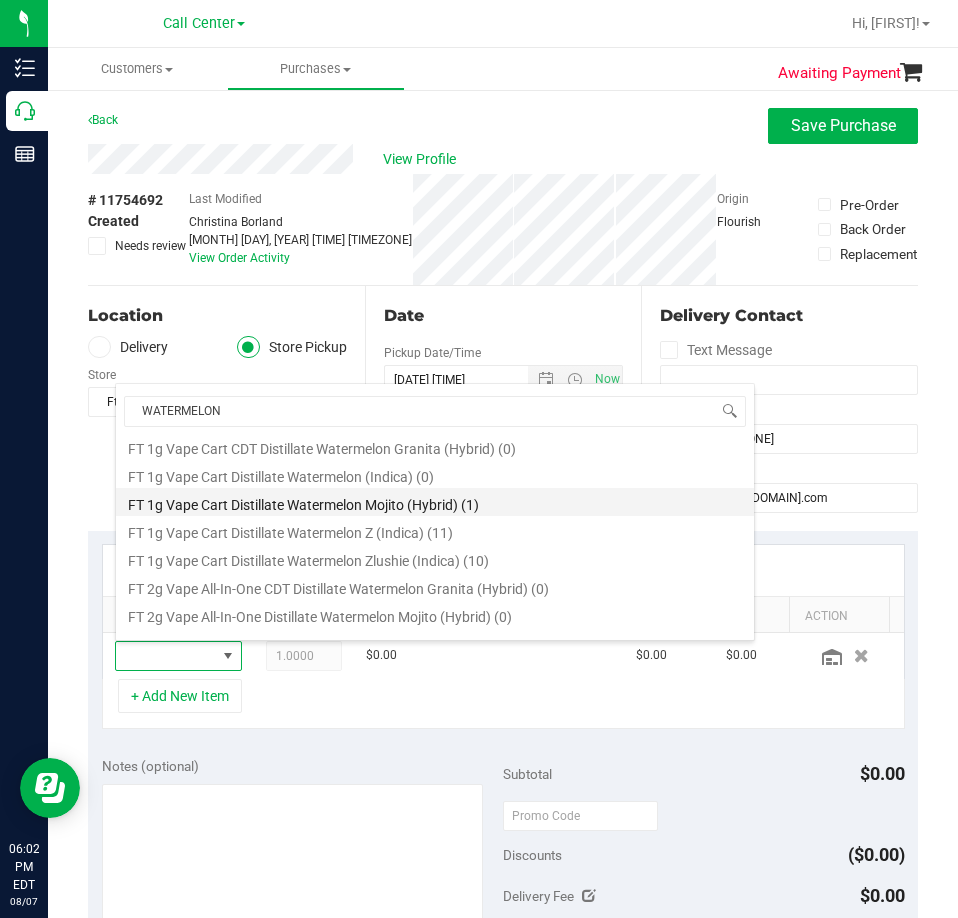 scroll, scrollTop: 600, scrollLeft: 0, axis: vertical 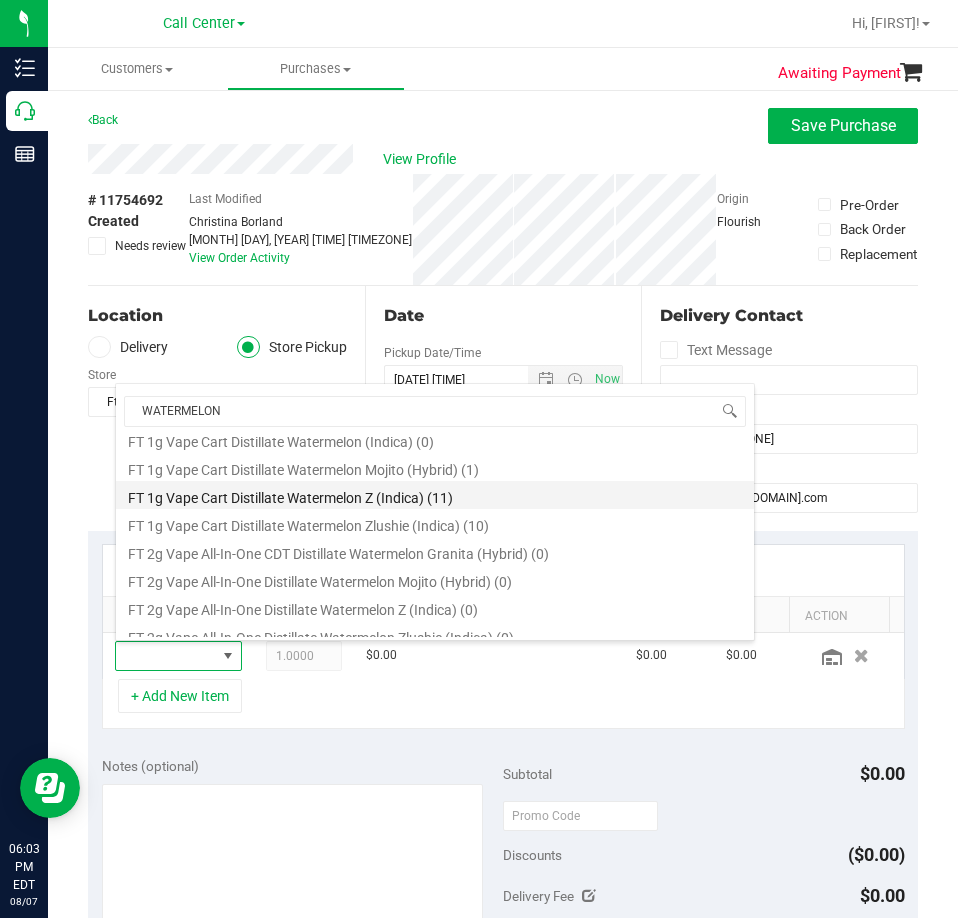 click on "FT 1g Vape Cart Distillate Watermelon Z (Indica) (11)" at bounding box center [435, 495] 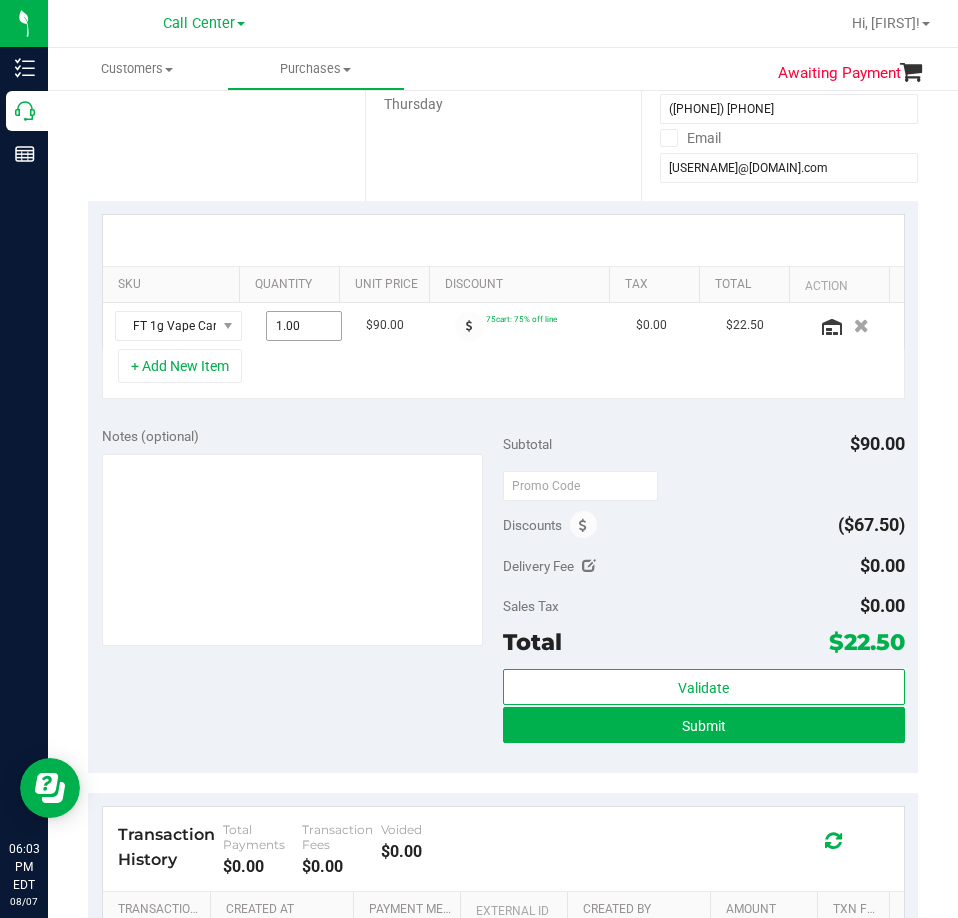 scroll, scrollTop: 400, scrollLeft: 0, axis: vertical 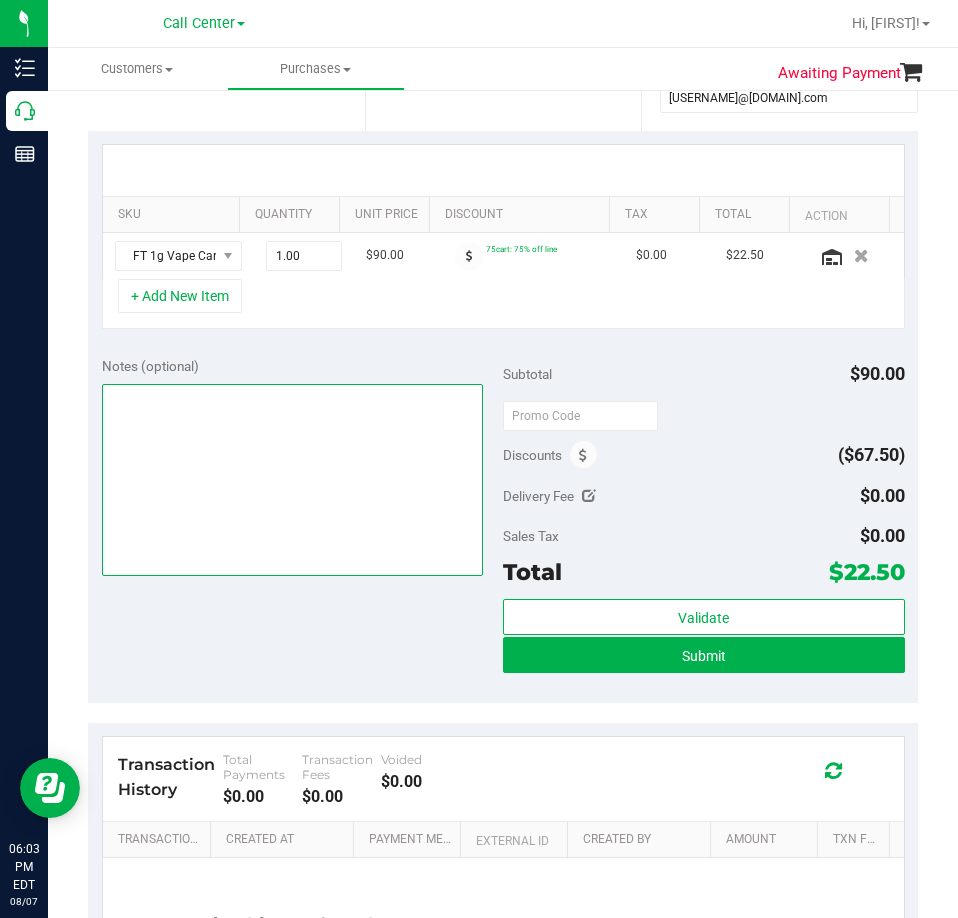click at bounding box center [293, 480] 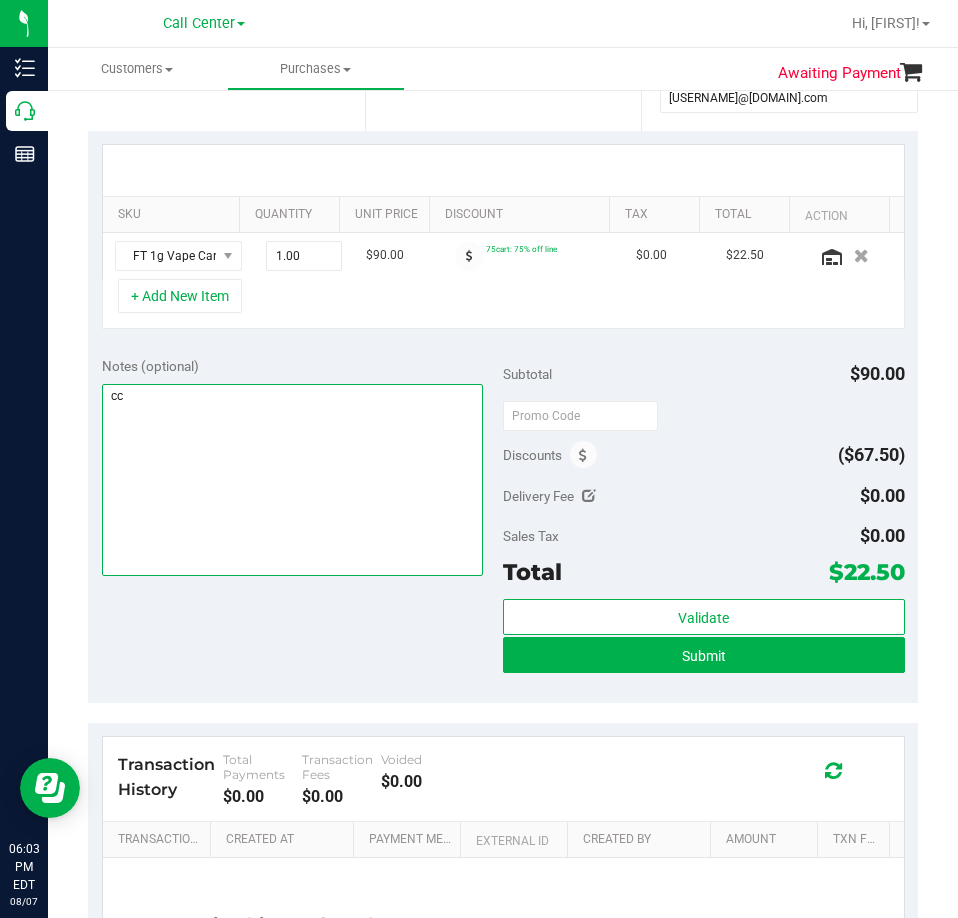 type on "cc" 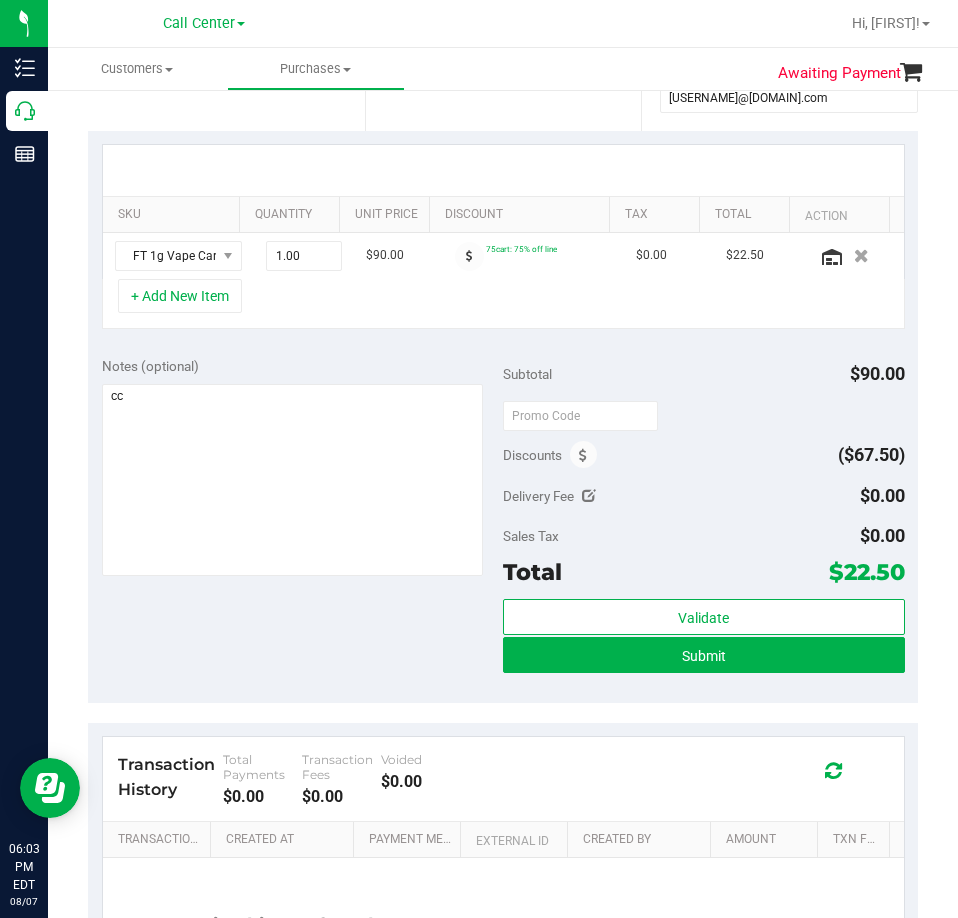 click on "$[PRICE]
$[PRICE]
($[PRICE])
$[PRICE]
$[PRICE]
Total" at bounding box center [503, 523] 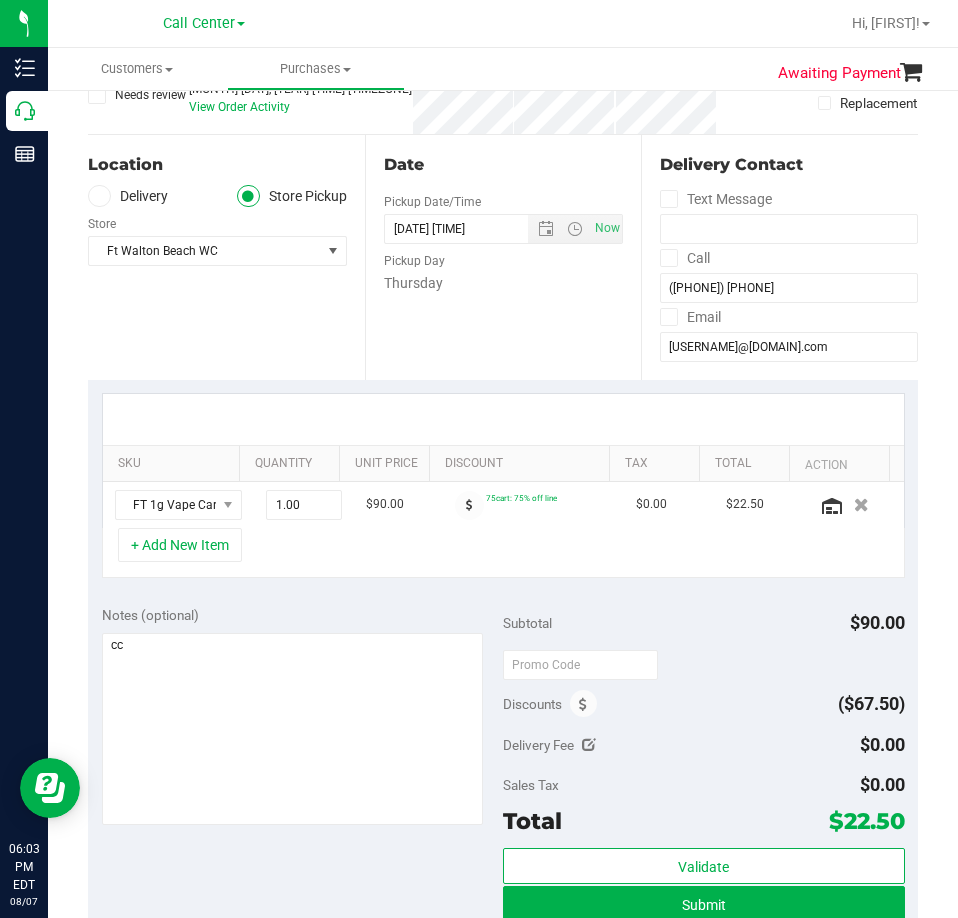 scroll, scrollTop: 100, scrollLeft: 0, axis: vertical 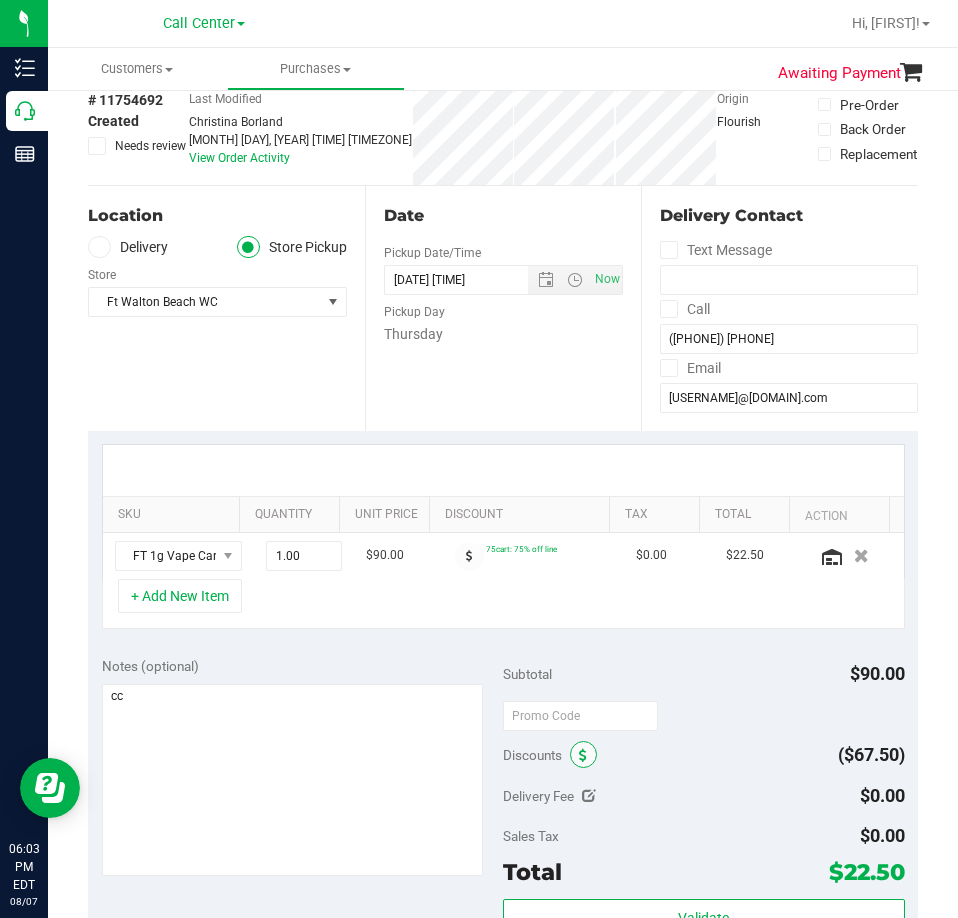 click at bounding box center [583, 754] 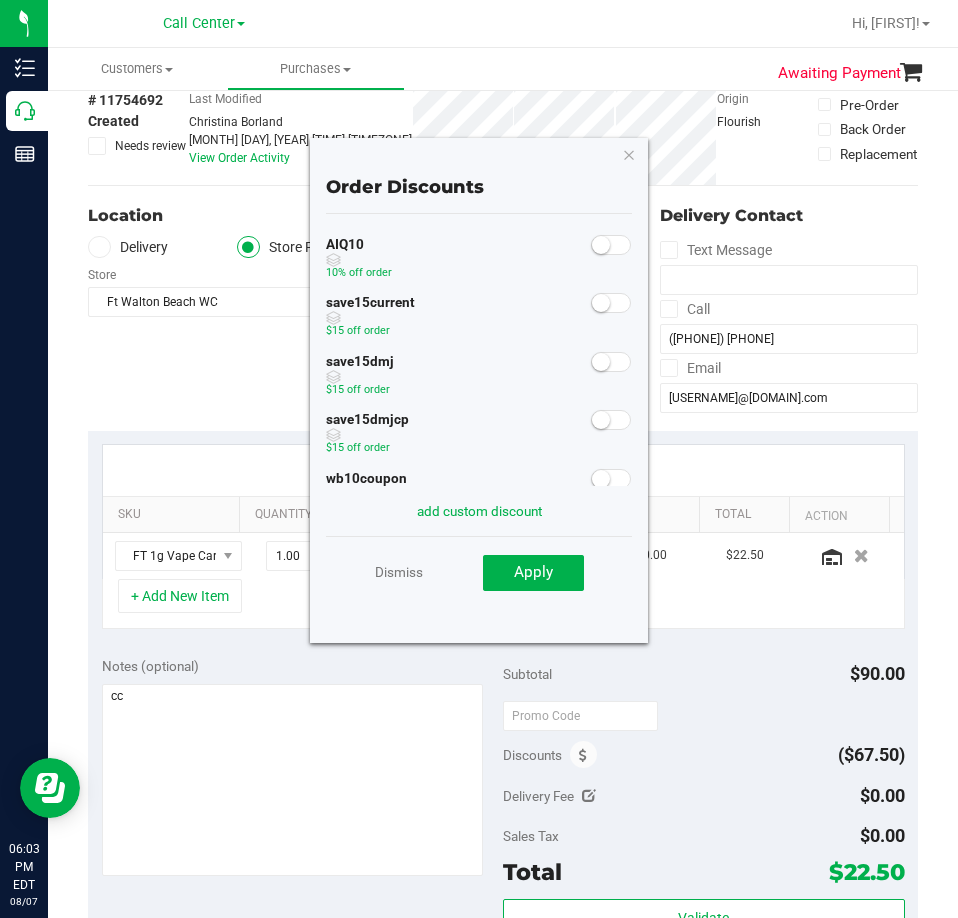click at bounding box center (601, 245) 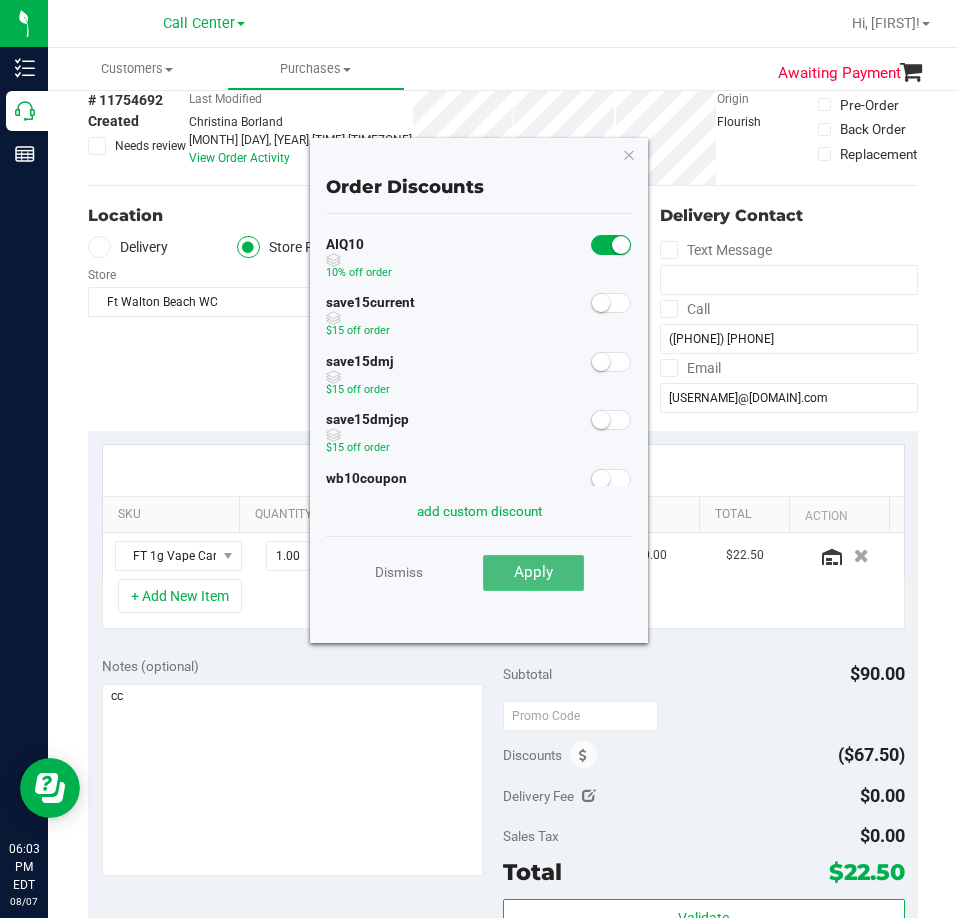 click on "Apply" at bounding box center (533, 572) 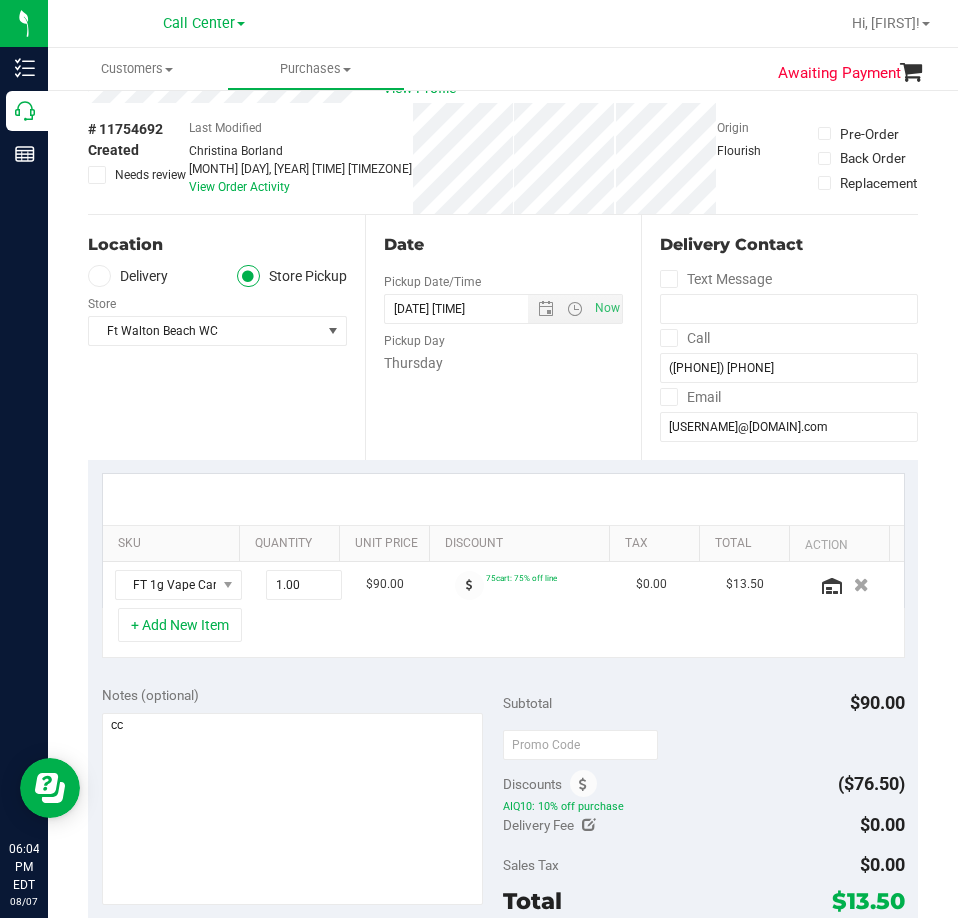 scroll, scrollTop: 0, scrollLeft: 0, axis: both 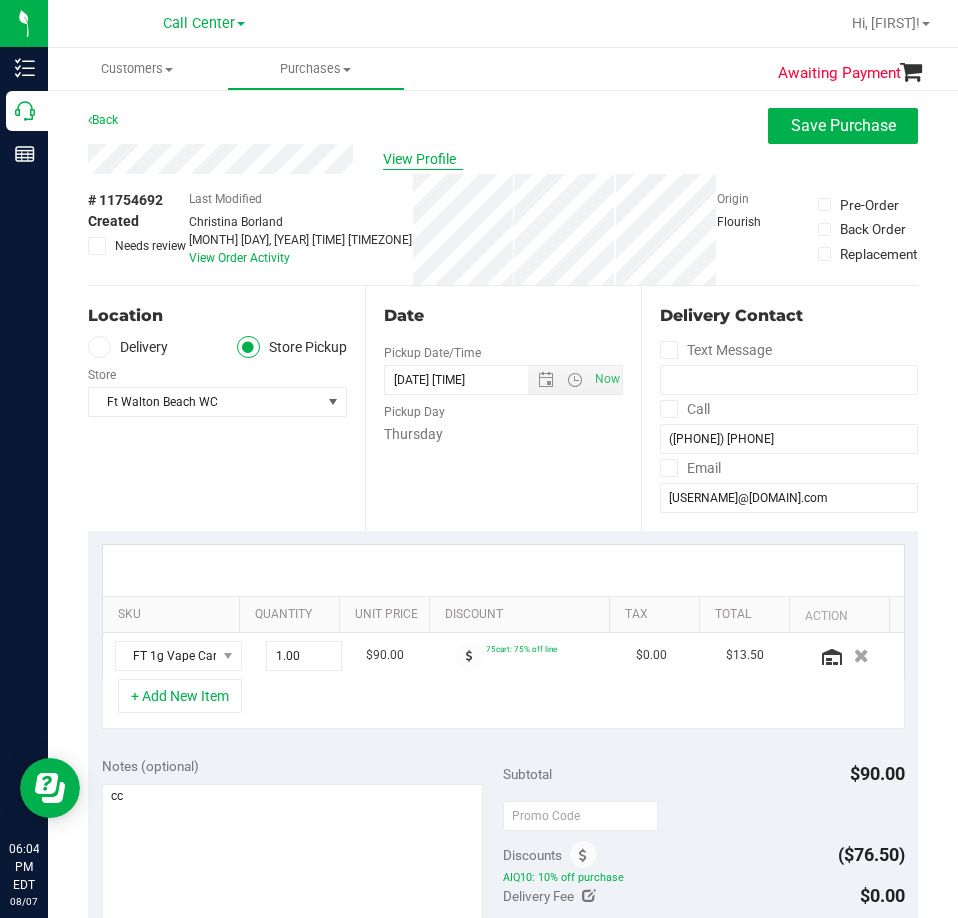 click on "View Profile" at bounding box center (423, 159) 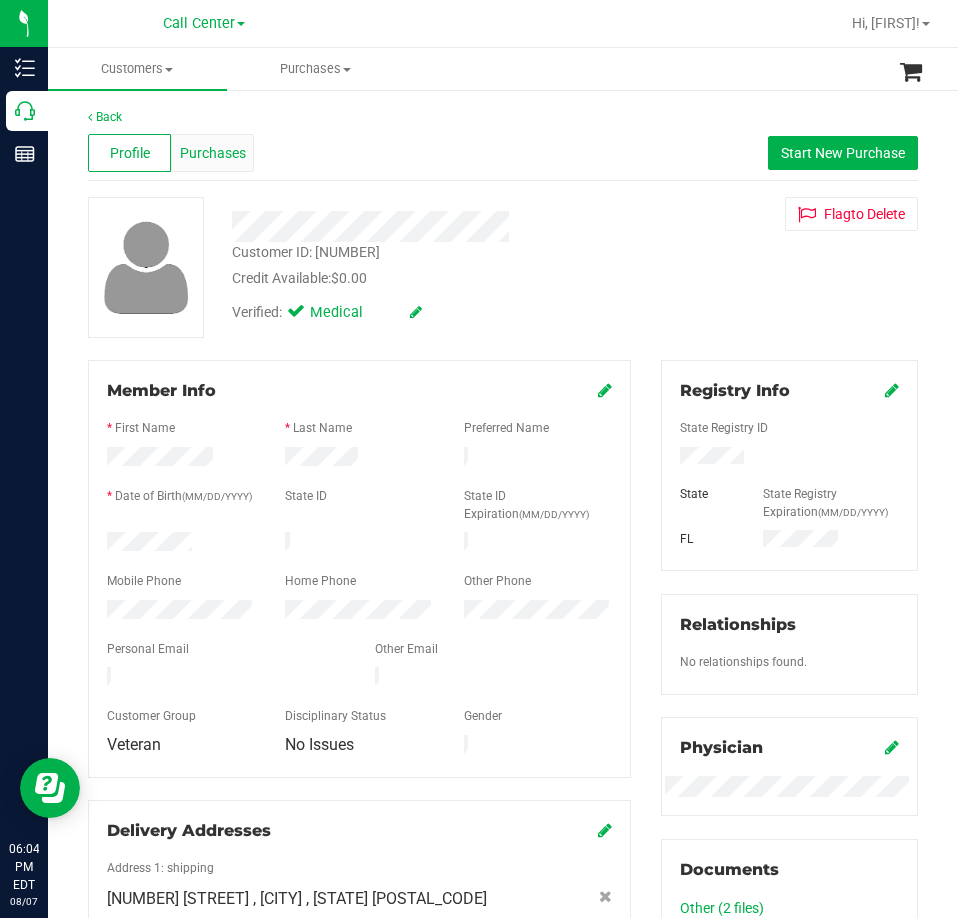 click on "Purchases" at bounding box center [213, 153] 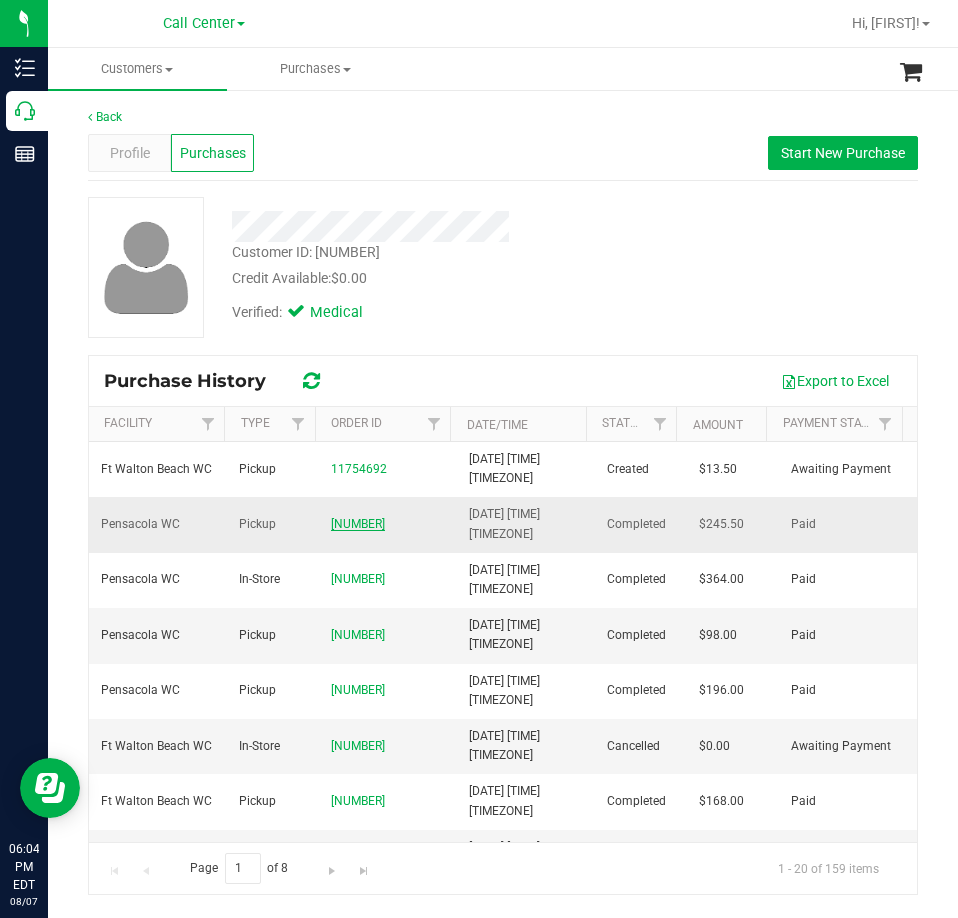 click on "[NUMBER]" at bounding box center [358, 524] 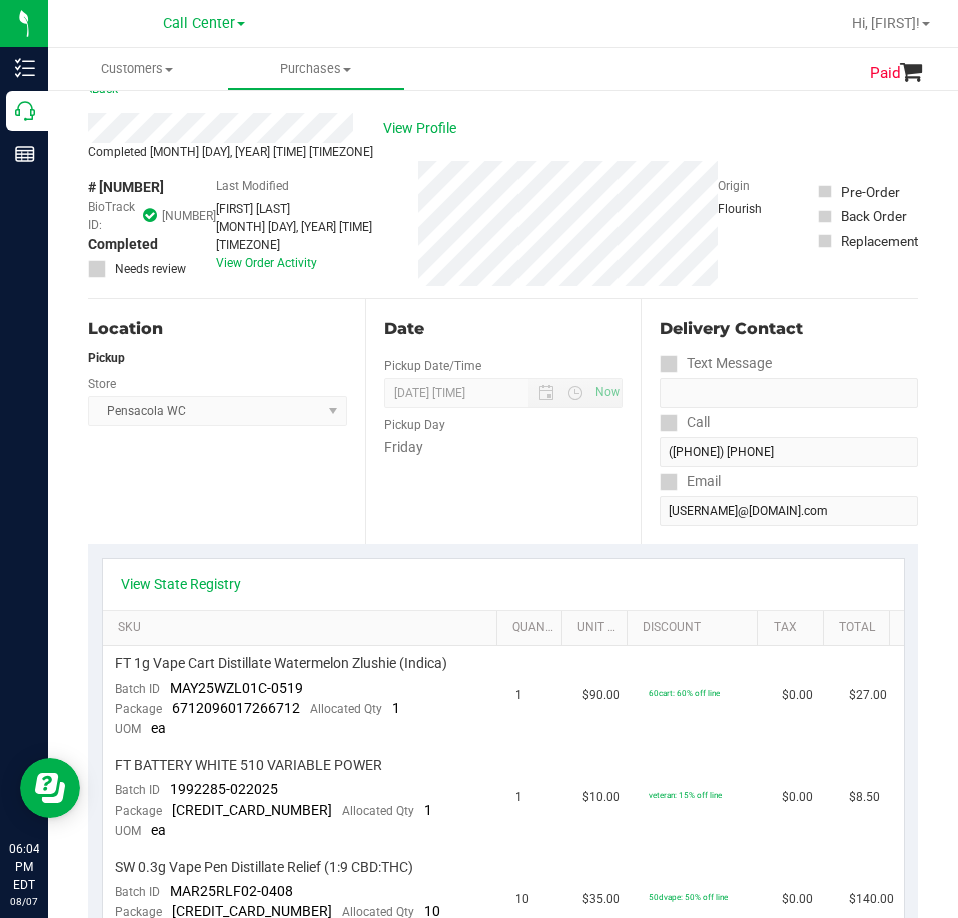 scroll, scrollTop: 0, scrollLeft: 0, axis: both 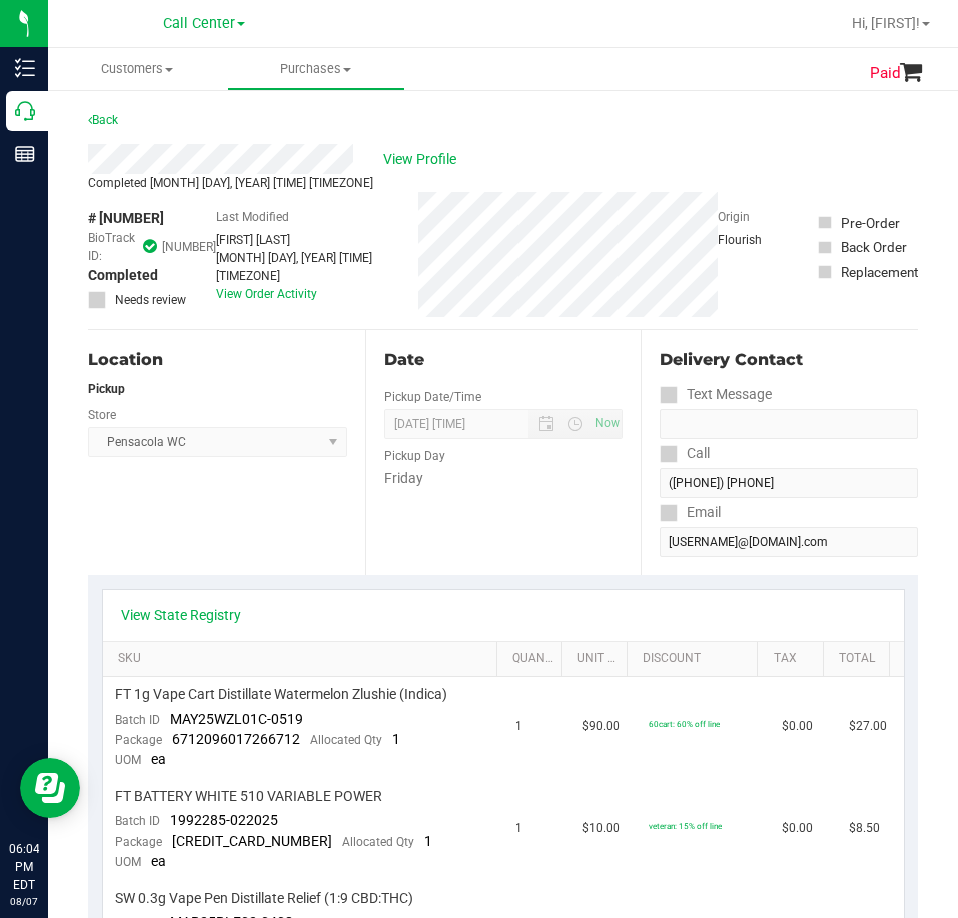 click on "View Profile" at bounding box center (503, 159) 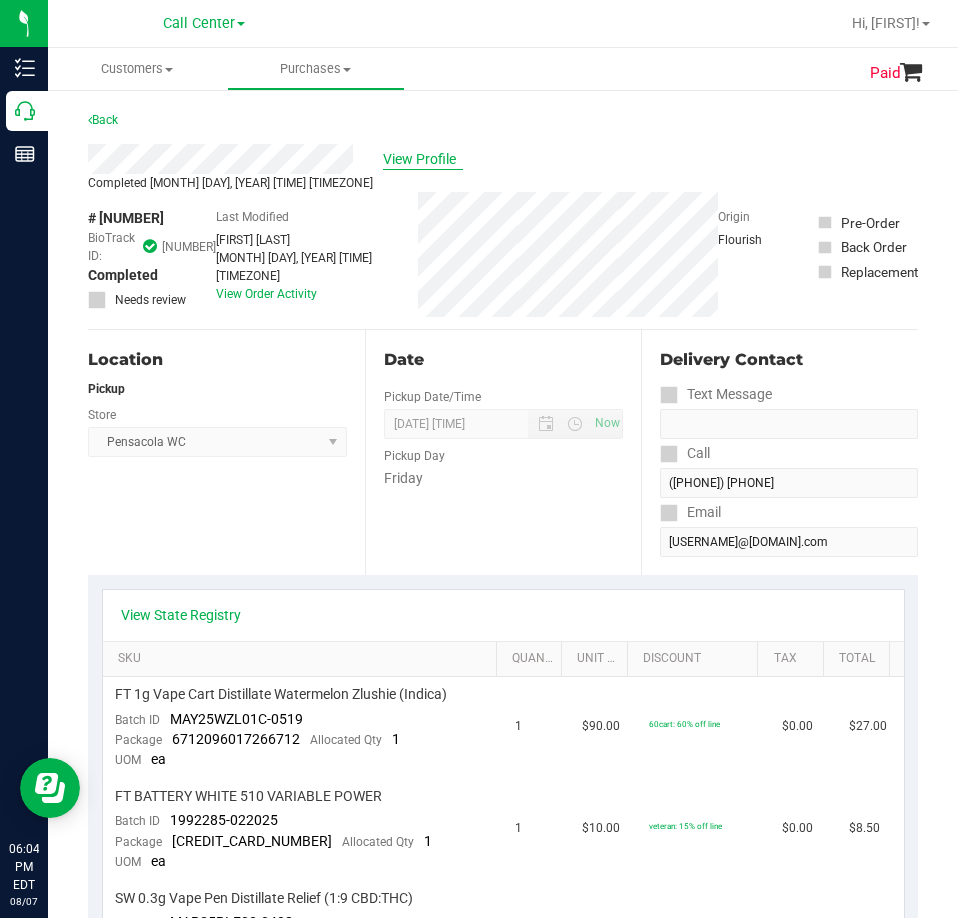 click on "View Profile" at bounding box center (423, 159) 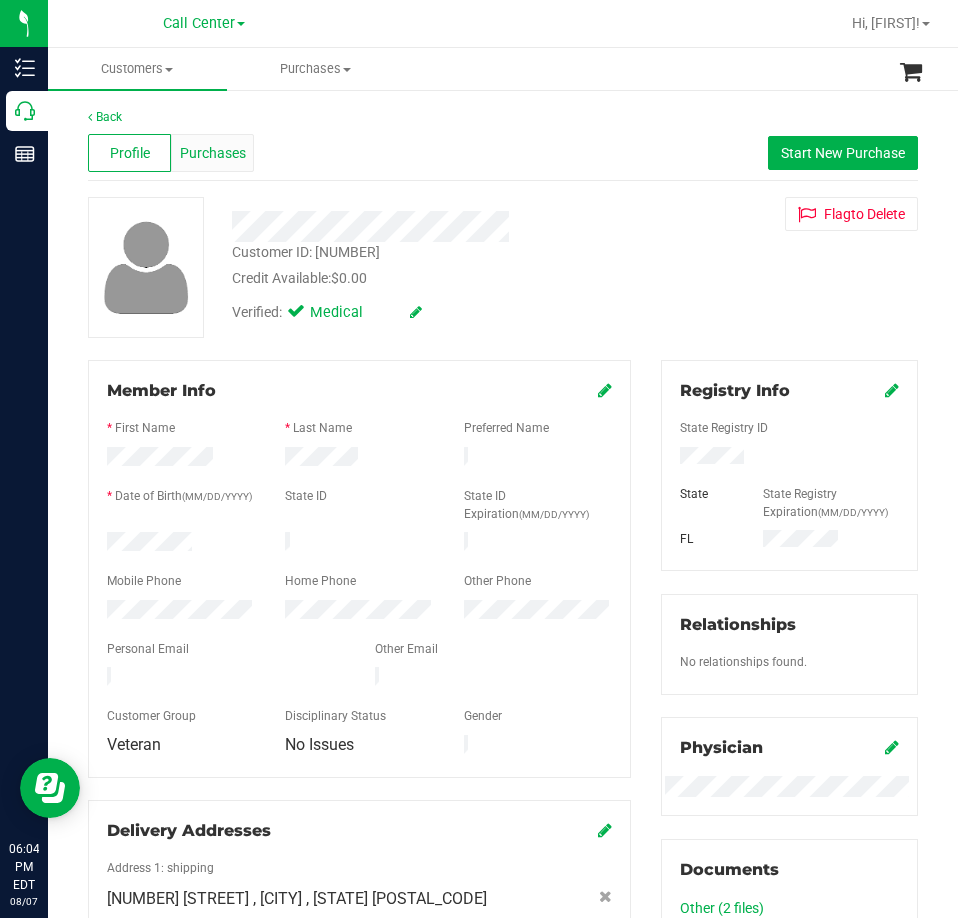 click on "Purchases" at bounding box center [213, 153] 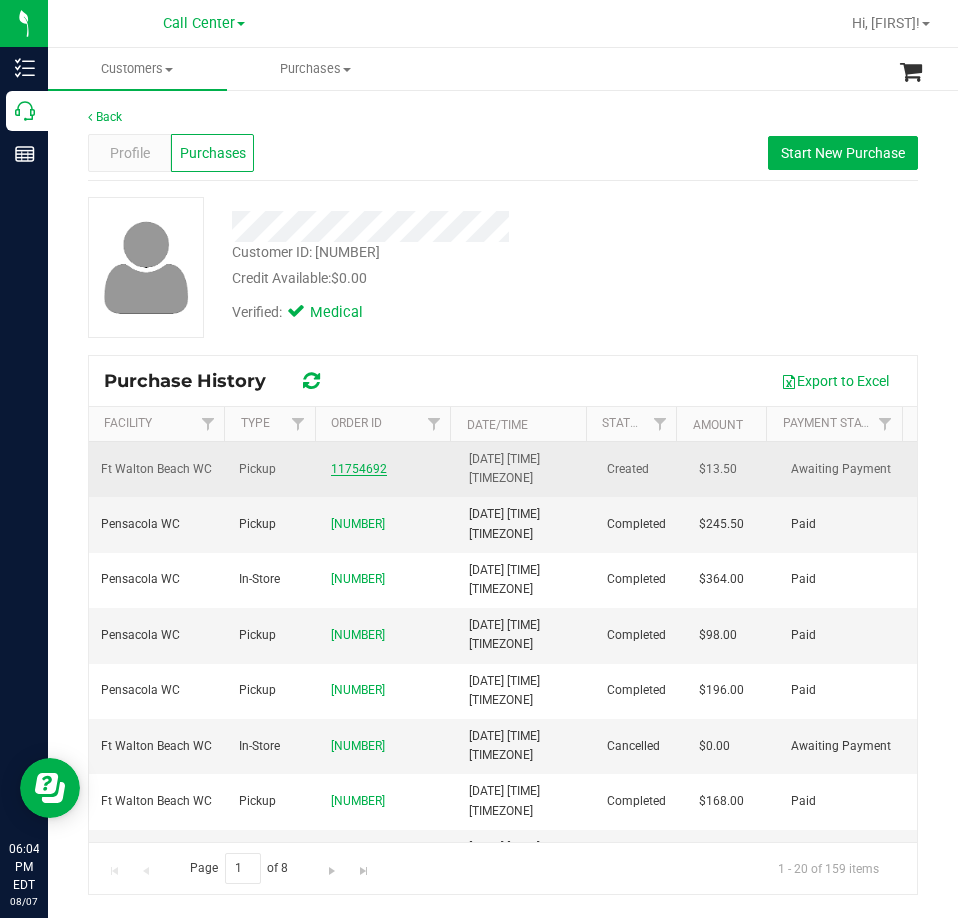 click on "11754692" at bounding box center [359, 469] 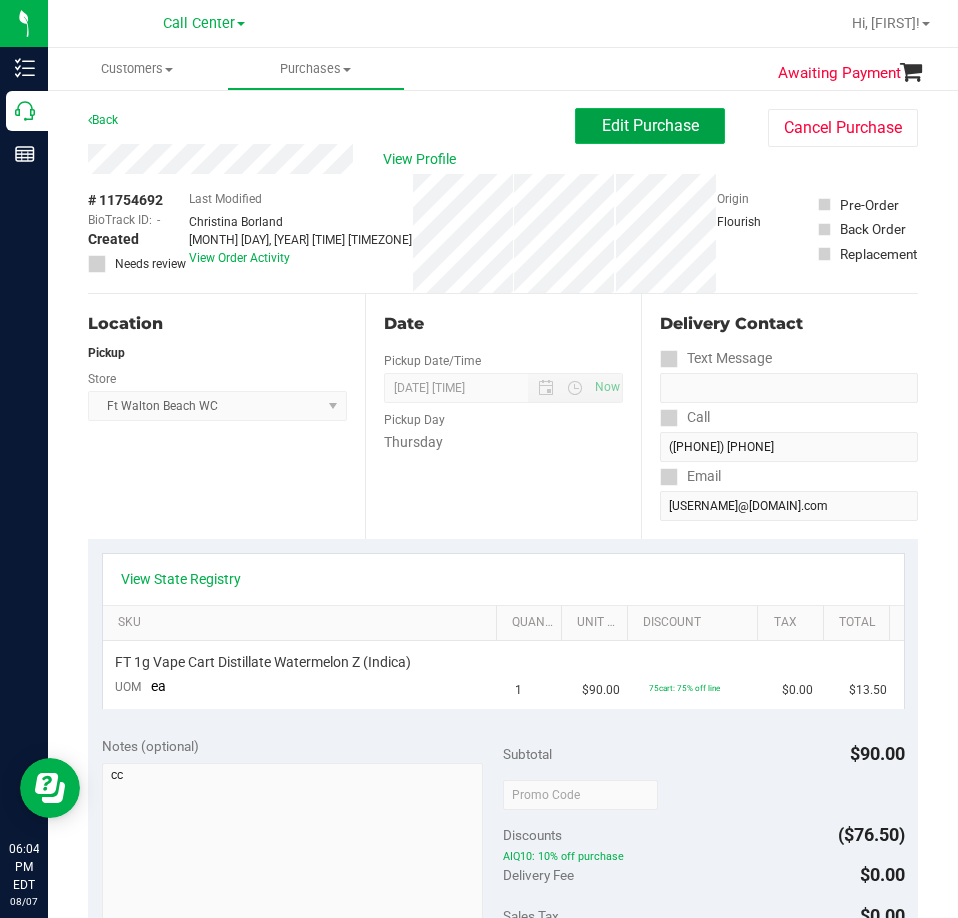 click on "Edit Purchase" at bounding box center [650, 125] 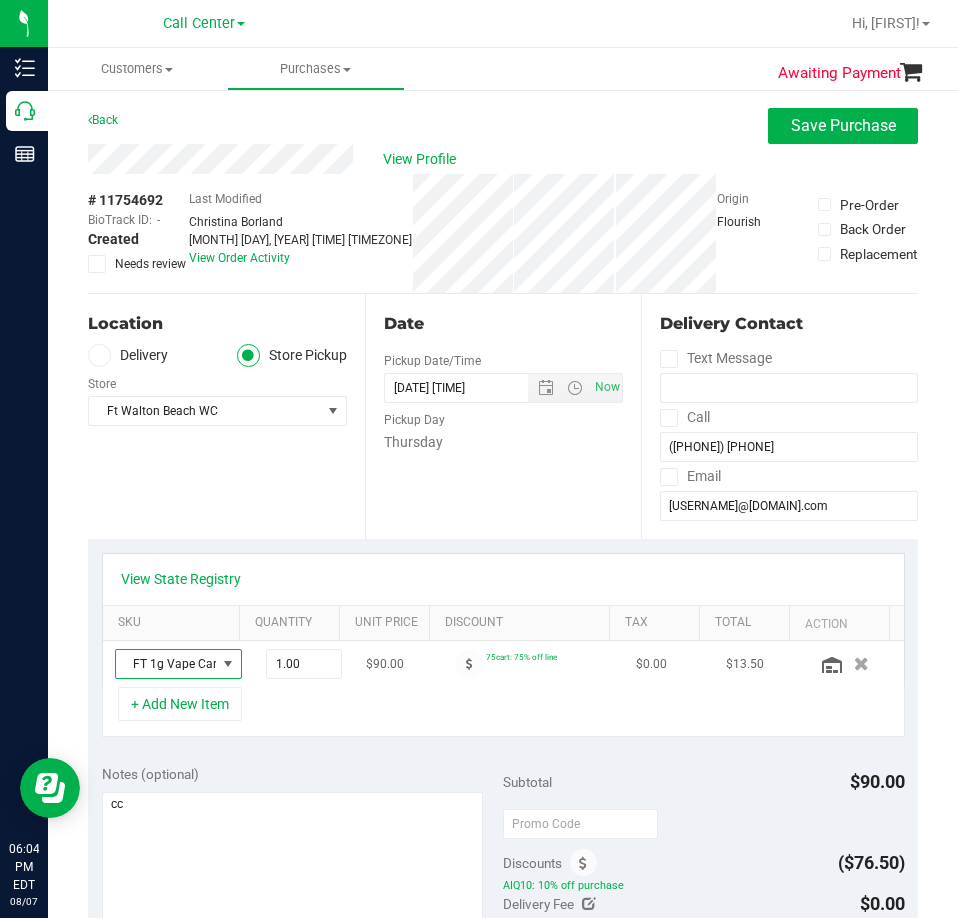 click at bounding box center [228, 664] 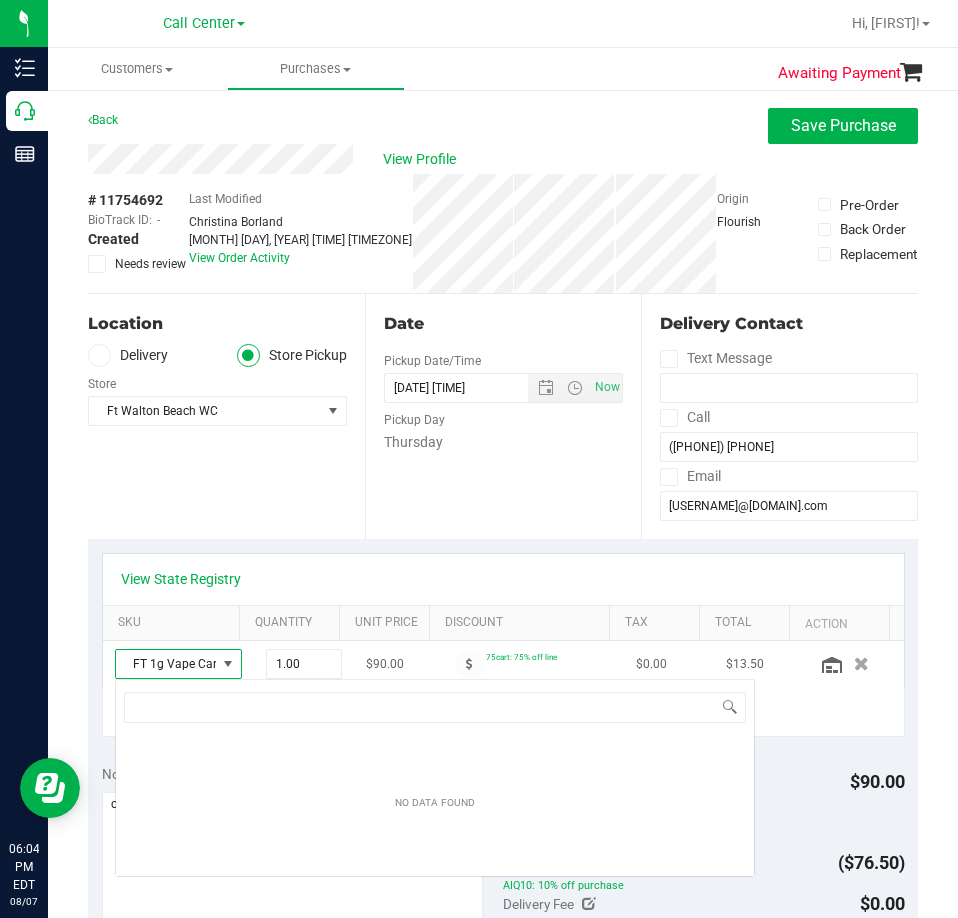 scroll, scrollTop: 99970, scrollLeft: 99903, axis: both 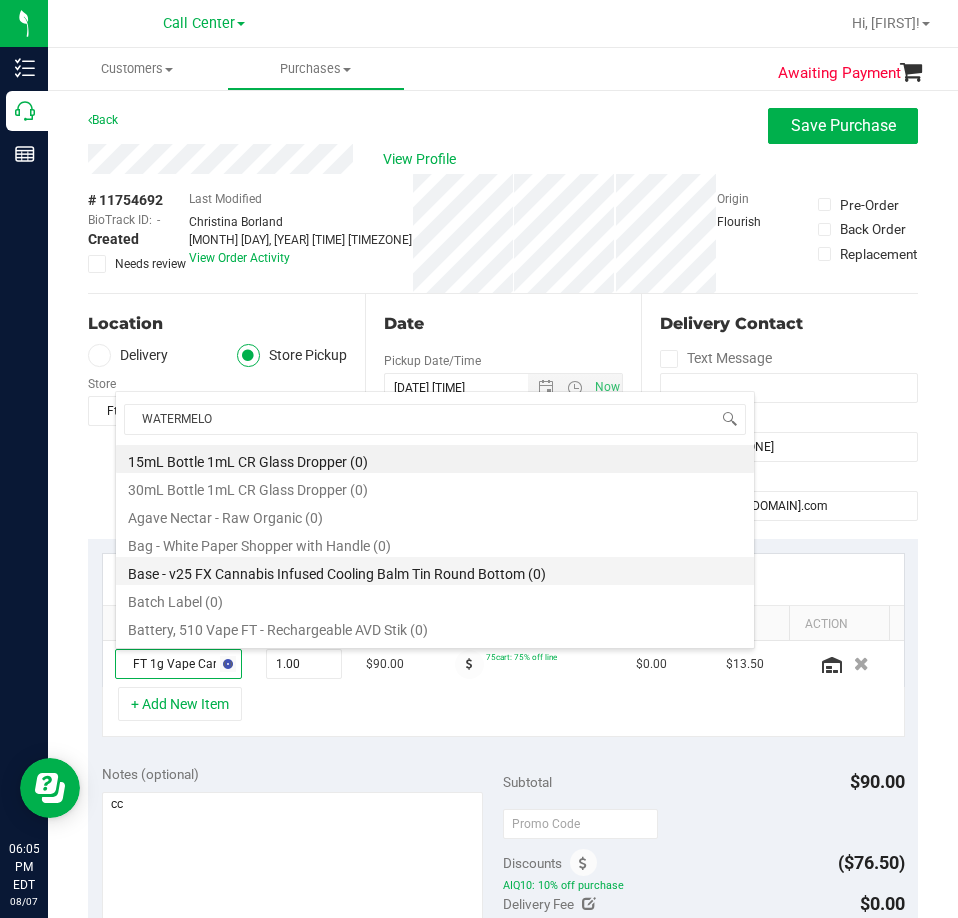 type on "WATERMELON" 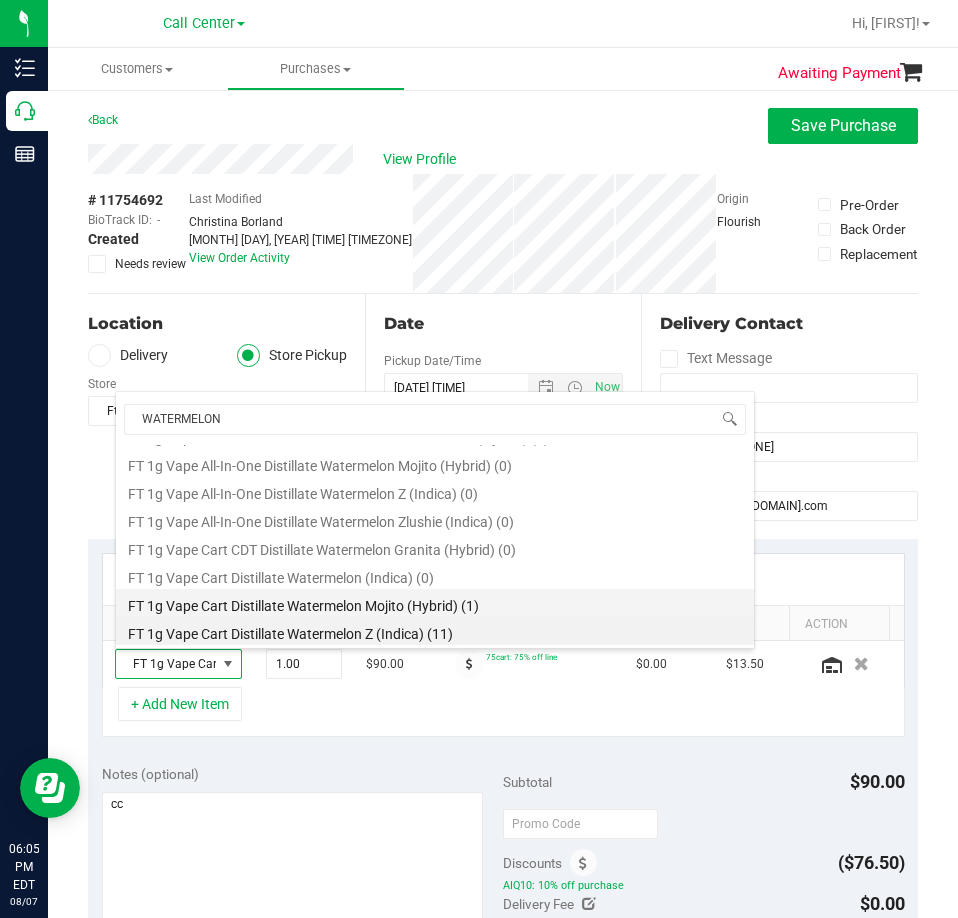 scroll, scrollTop: 572, scrollLeft: 0, axis: vertical 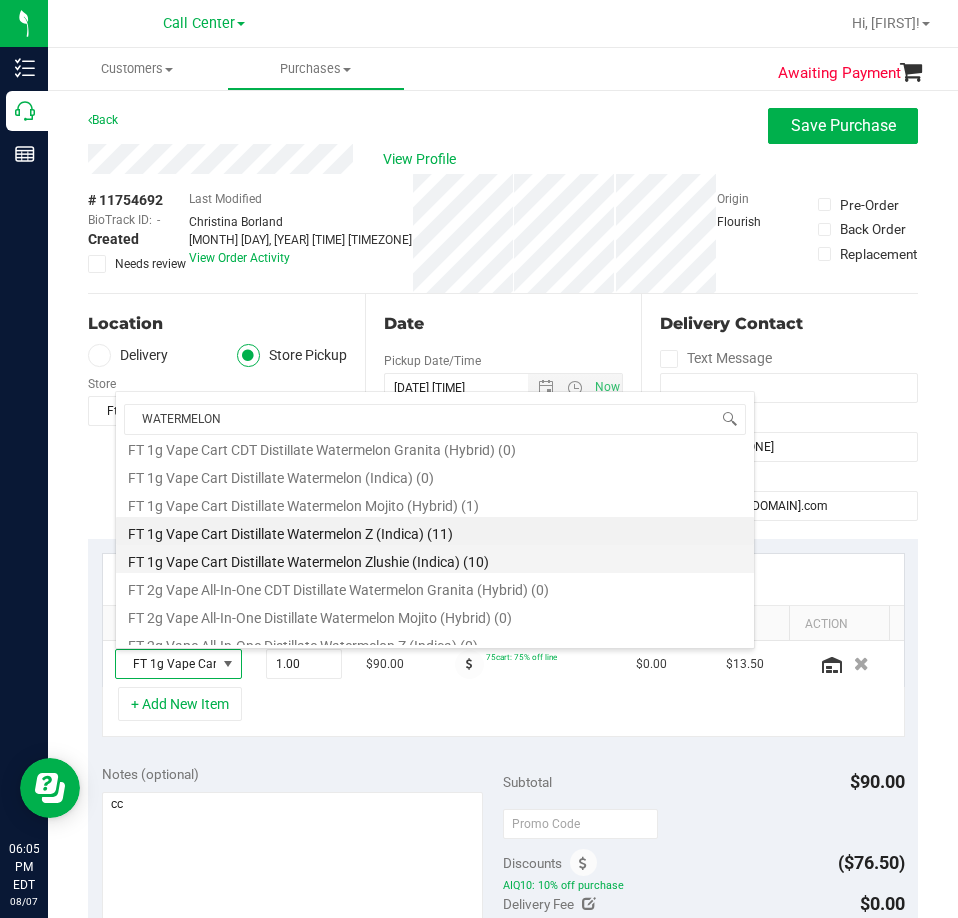 click on "FT 1g Vape Cart Distillate Watermelon Zlushie (Indica) (10)" at bounding box center [435, 559] 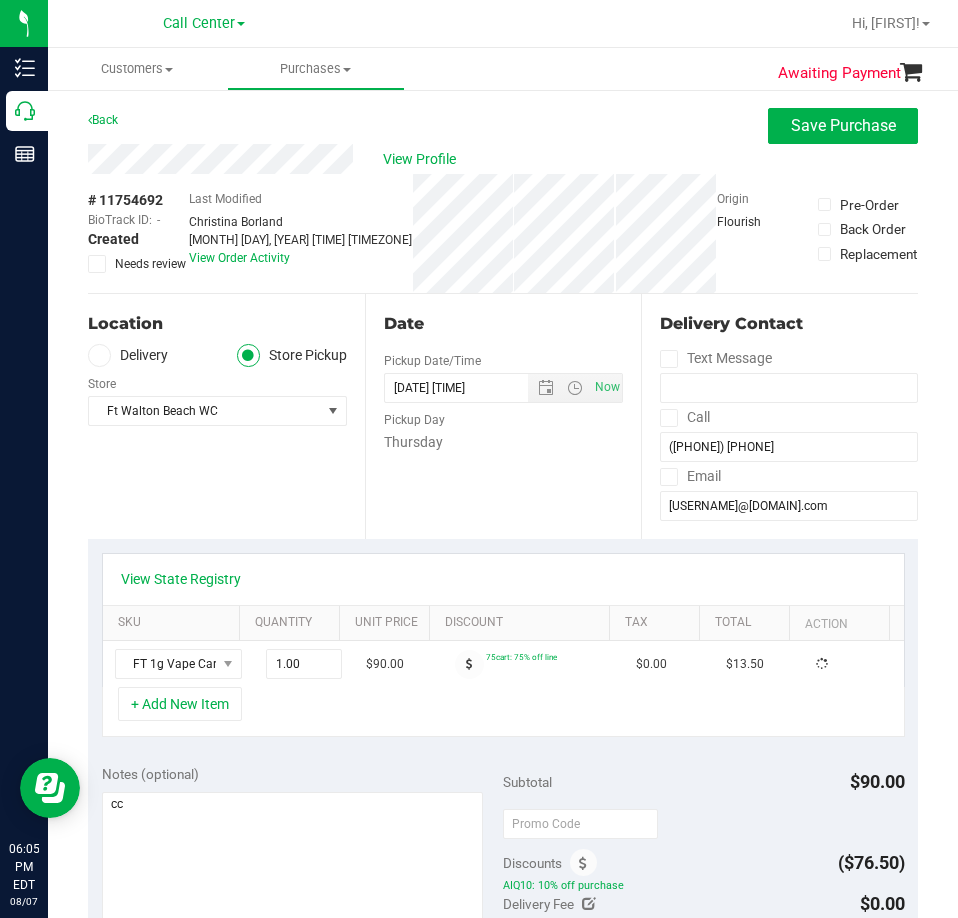 click on "+ Add New Item" at bounding box center [503, 712] 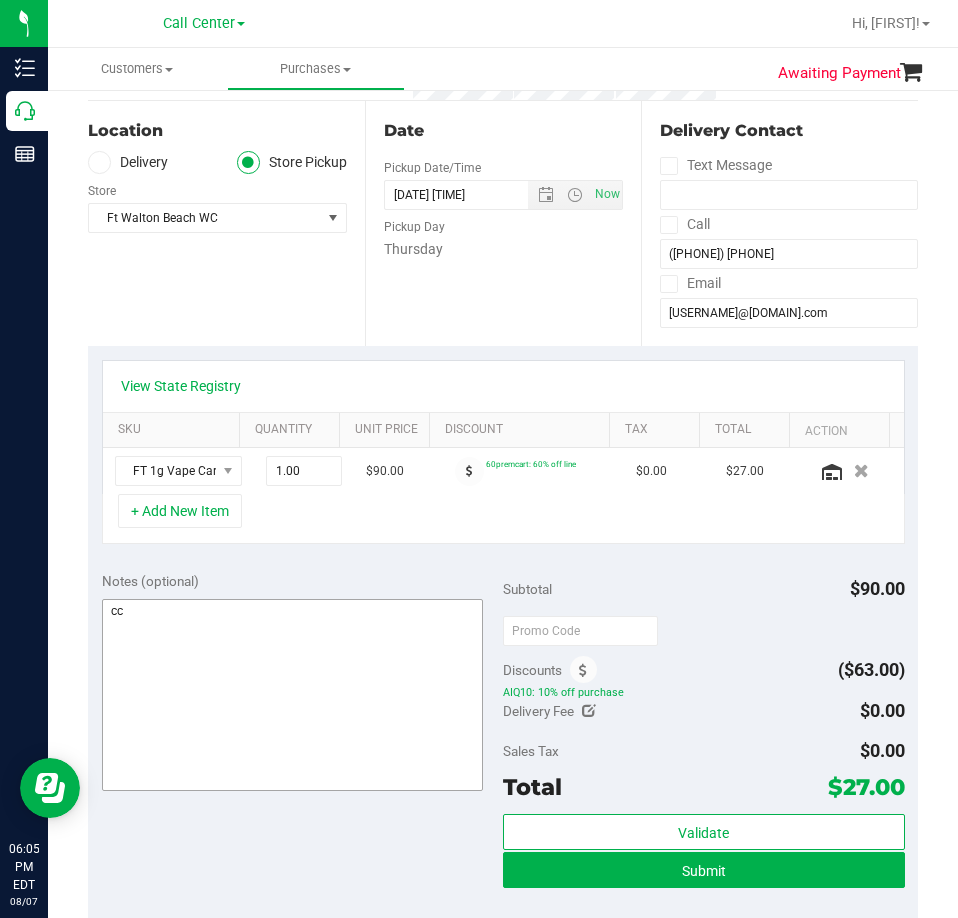 scroll, scrollTop: 200, scrollLeft: 0, axis: vertical 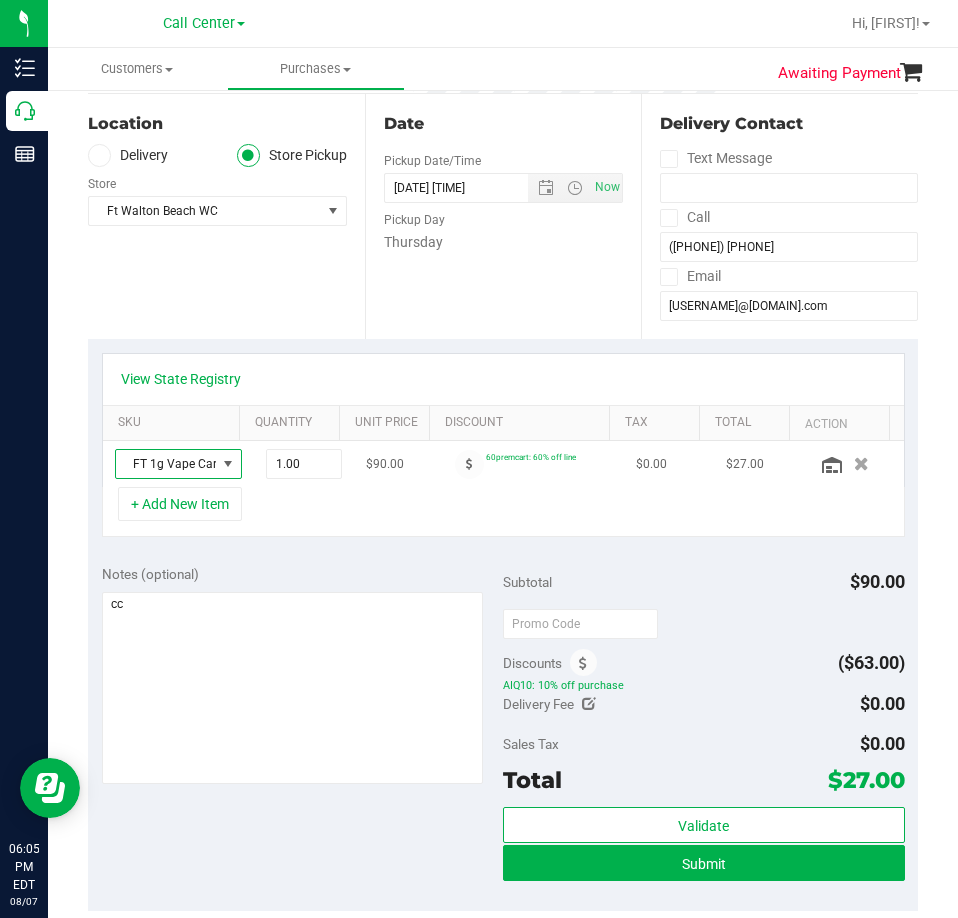 click at bounding box center [228, 464] 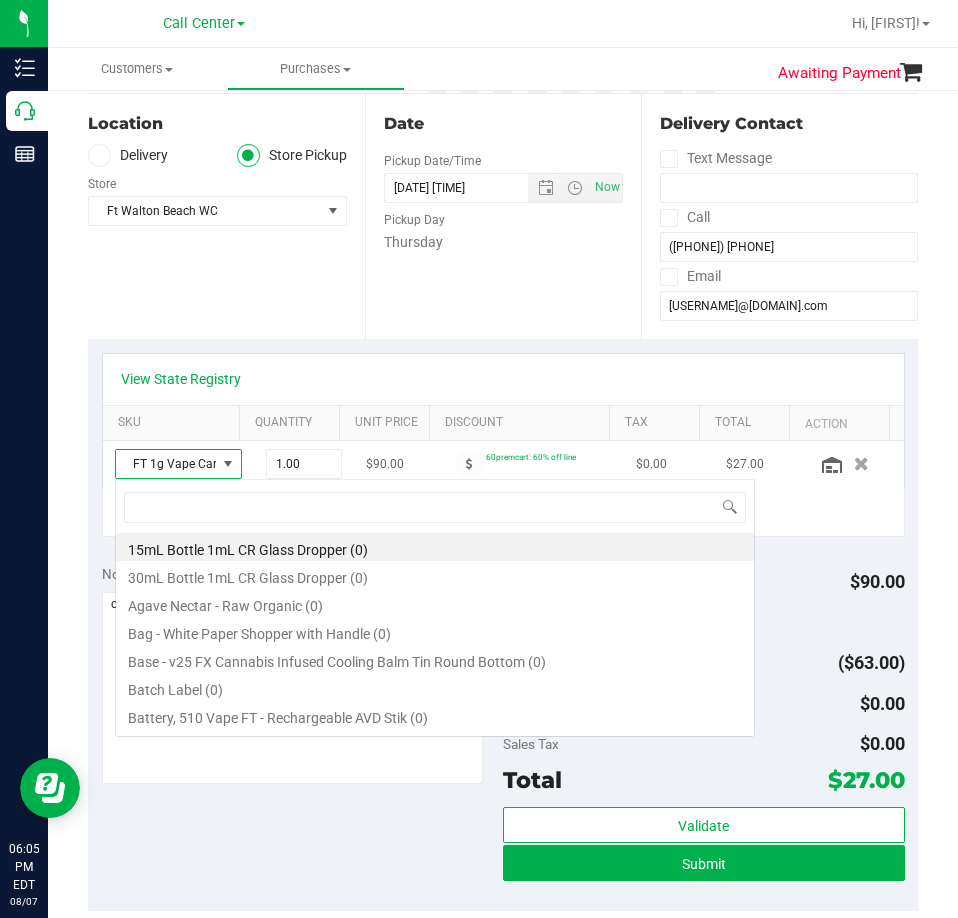 scroll, scrollTop: 99970, scrollLeft: 99903, axis: both 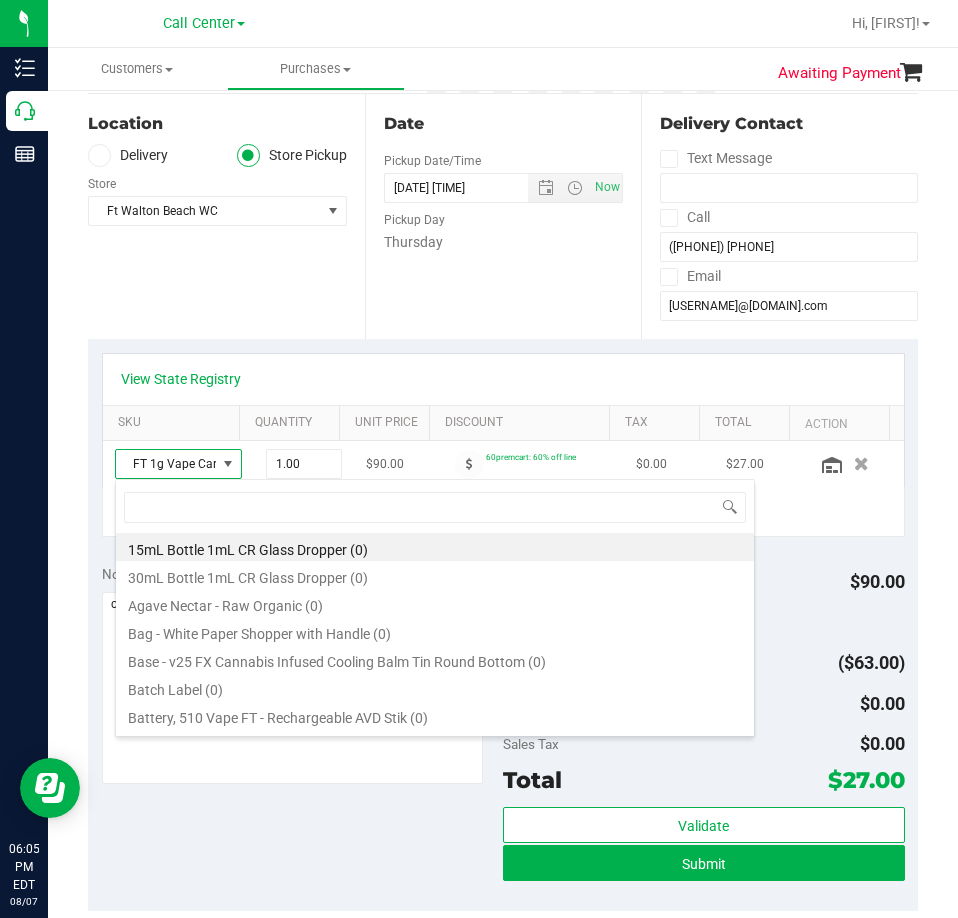 click at bounding box center (228, 464) 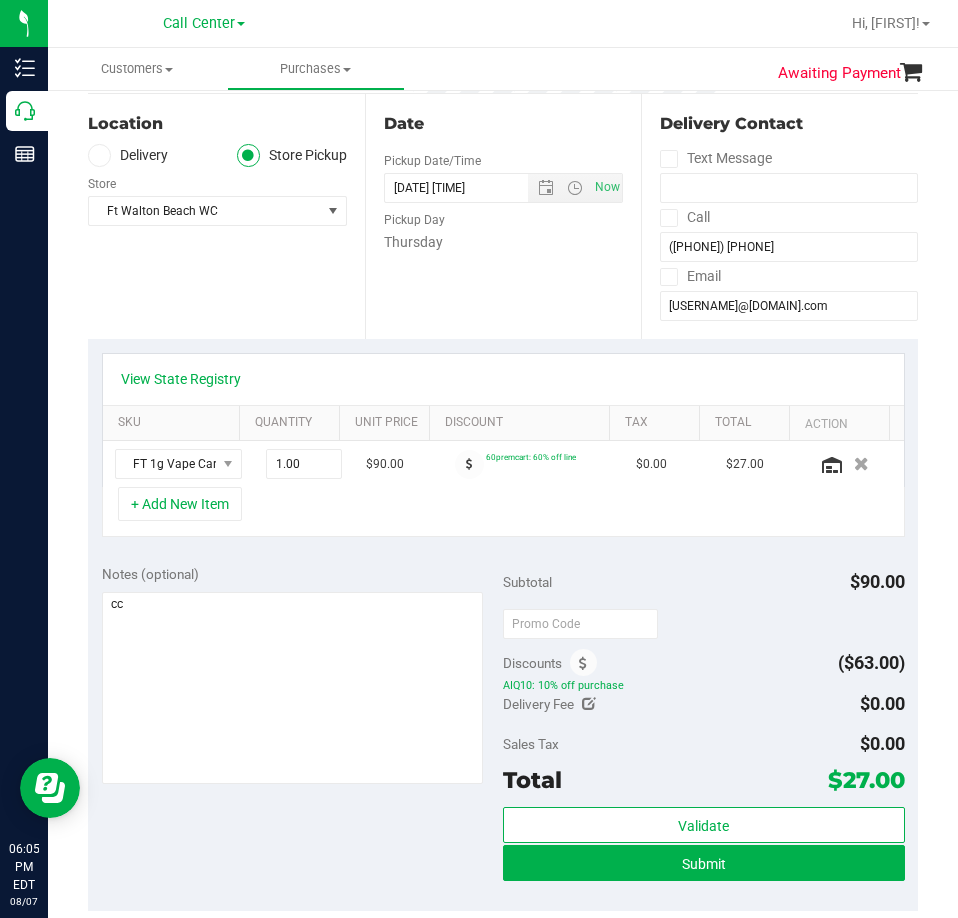 drag, startPoint x: 396, startPoint y: 575, endPoint x: 394, endPoint y: 546, distance: 29.068884 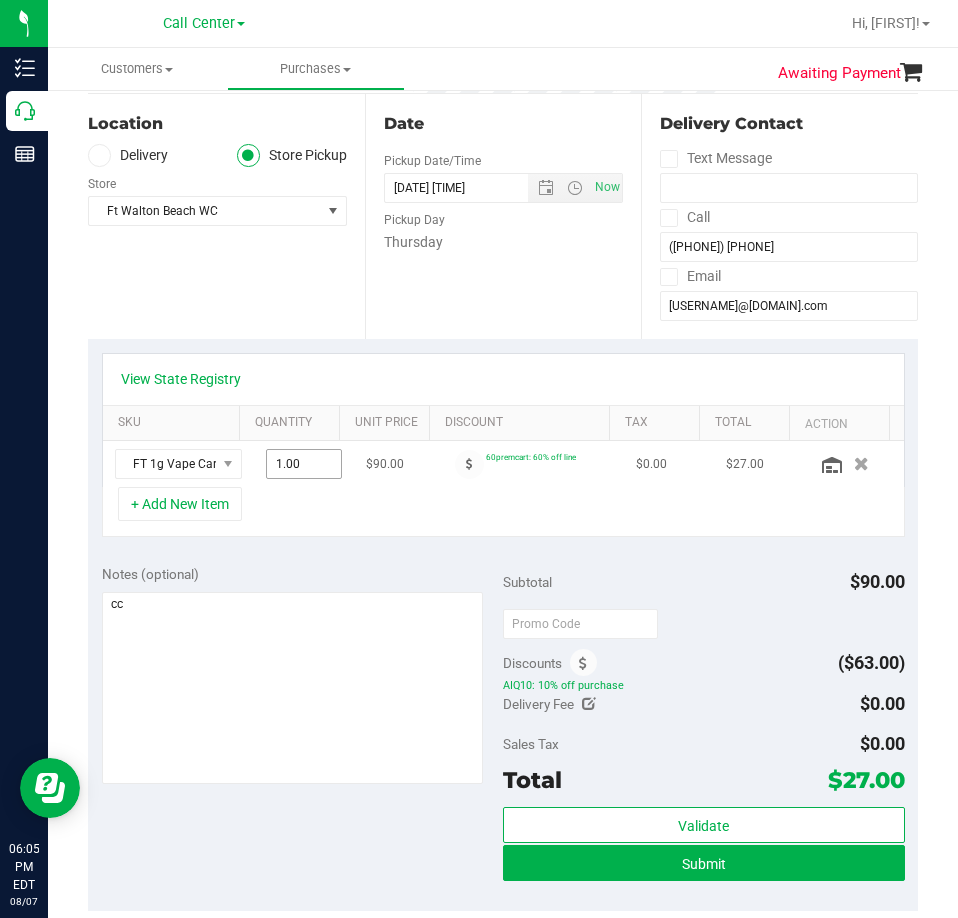 click on "1.00 1" at bounding box center [304, 464] 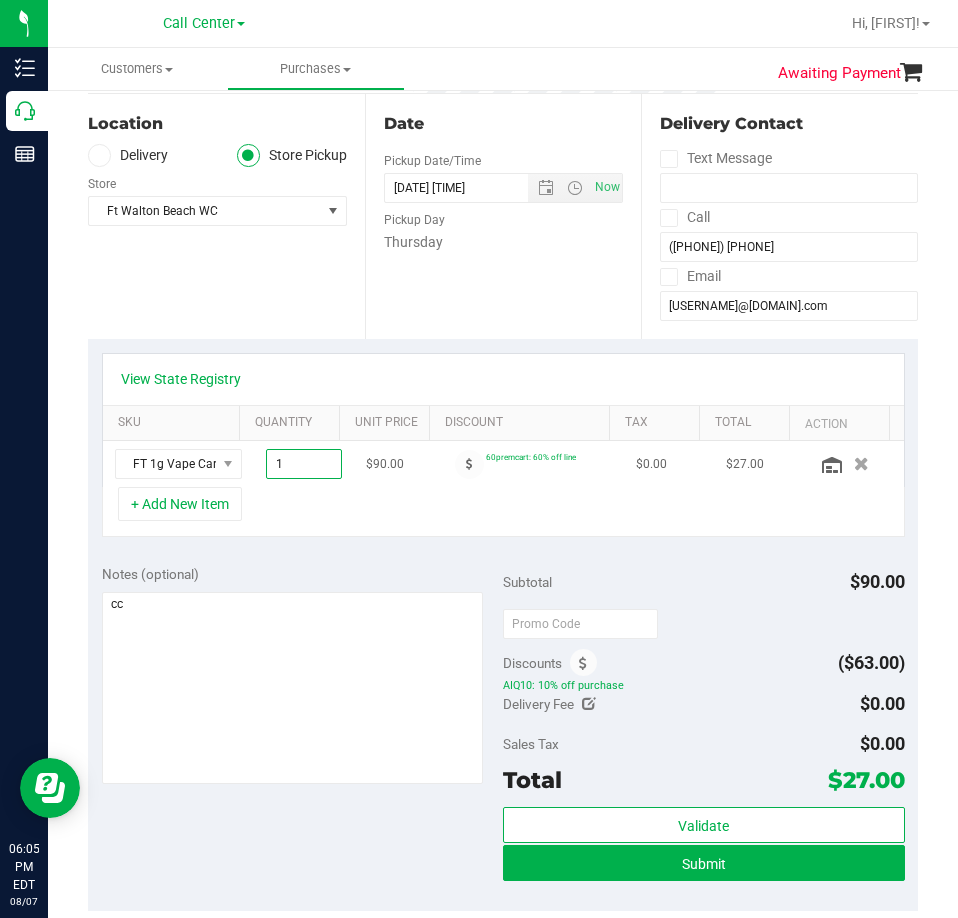 click on "1" at bounding box center [304, 464] 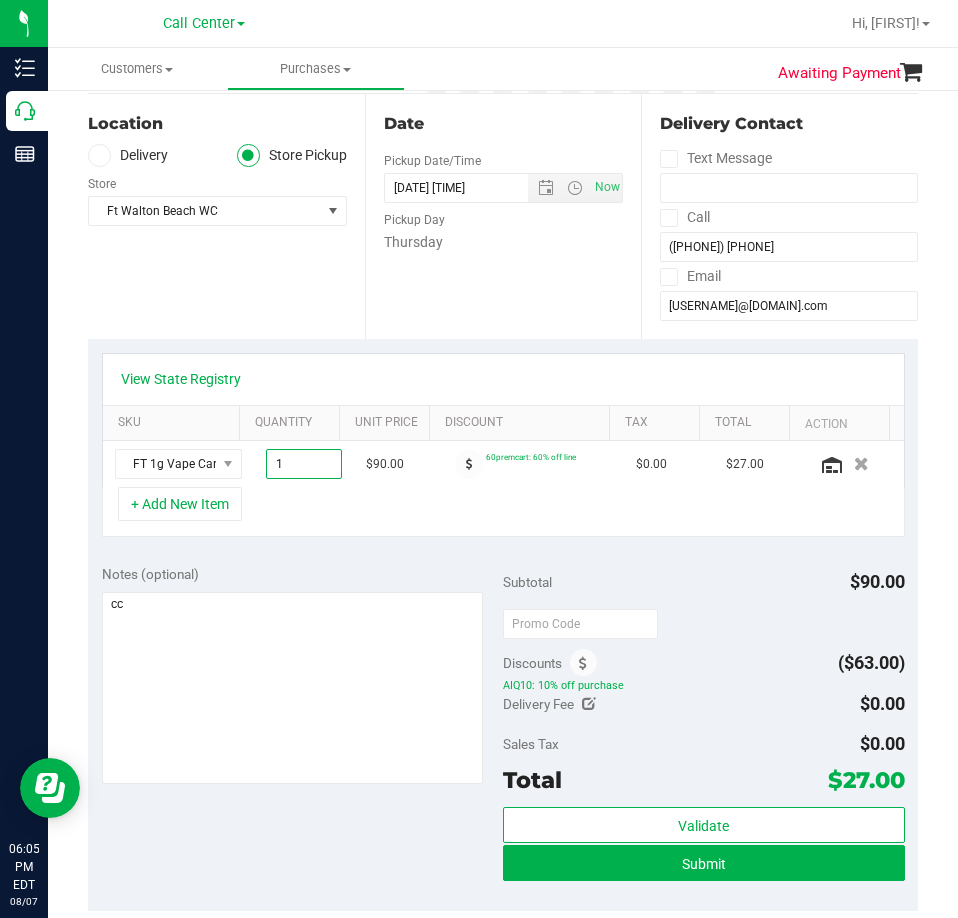 click on "Notes (optional)" at bounding box center (303, 574) 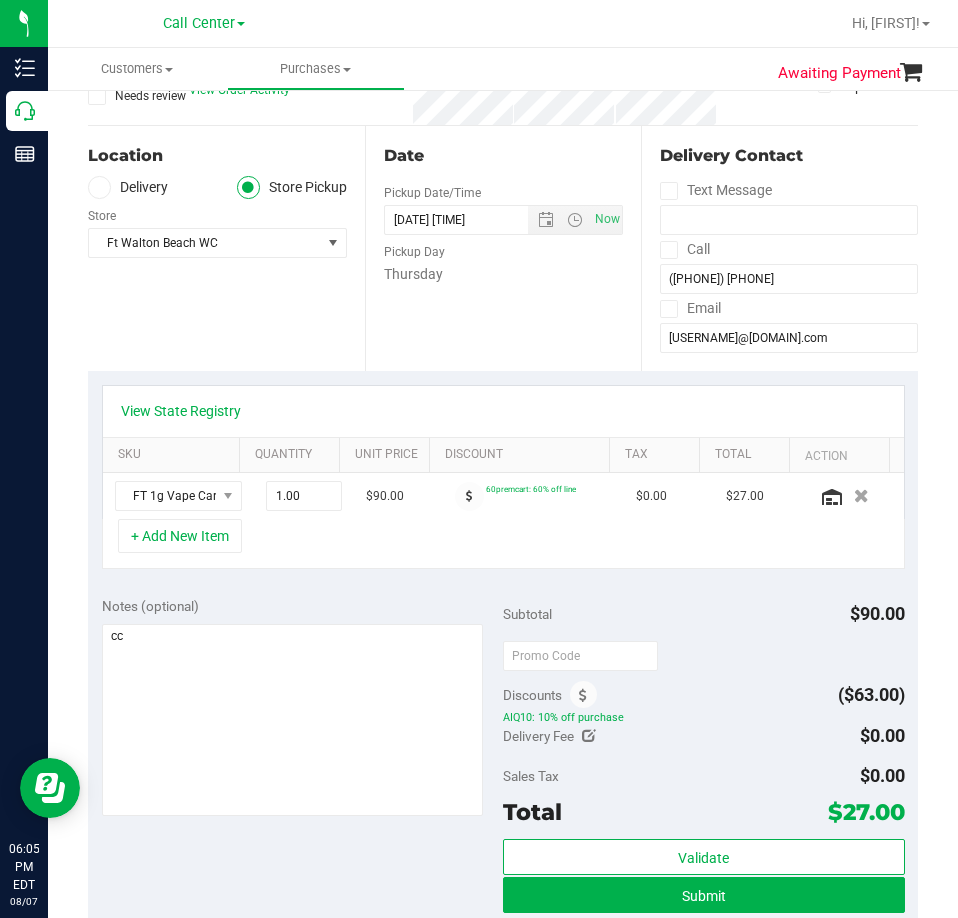 scroll, scrollTop: 200, scrollLeft: 0, axis: vertical 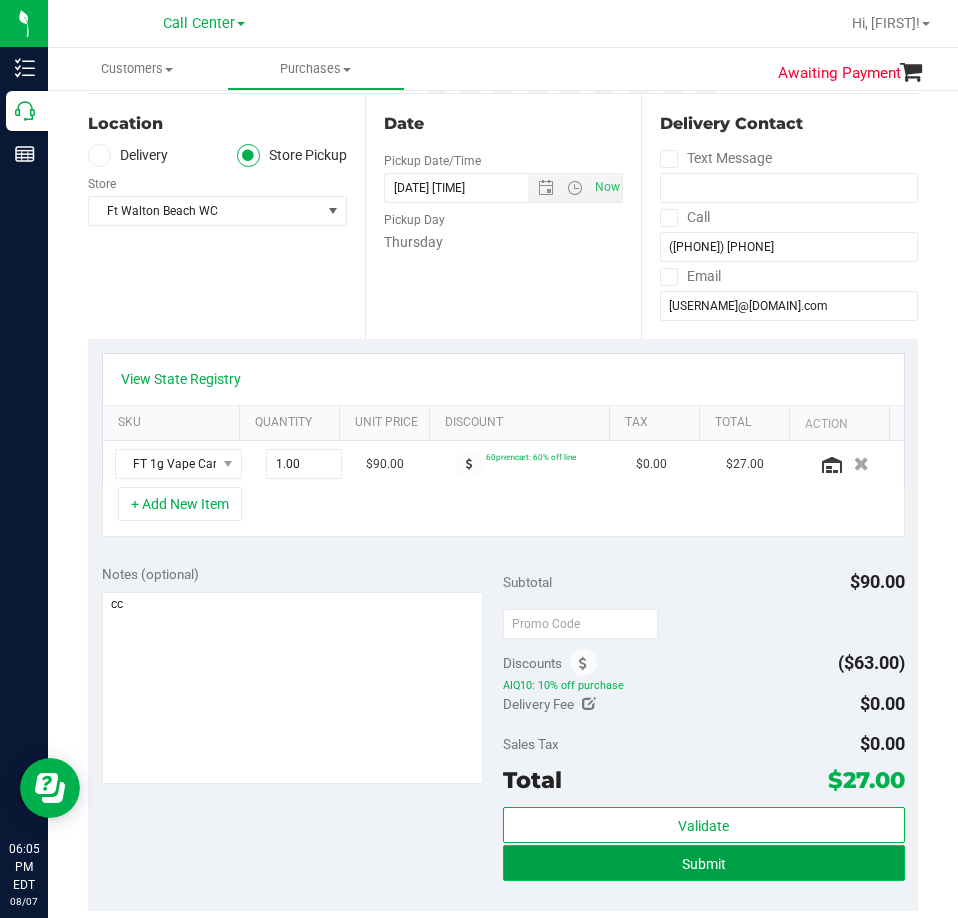 click on "Submit" at bounding box center [704, 863] 